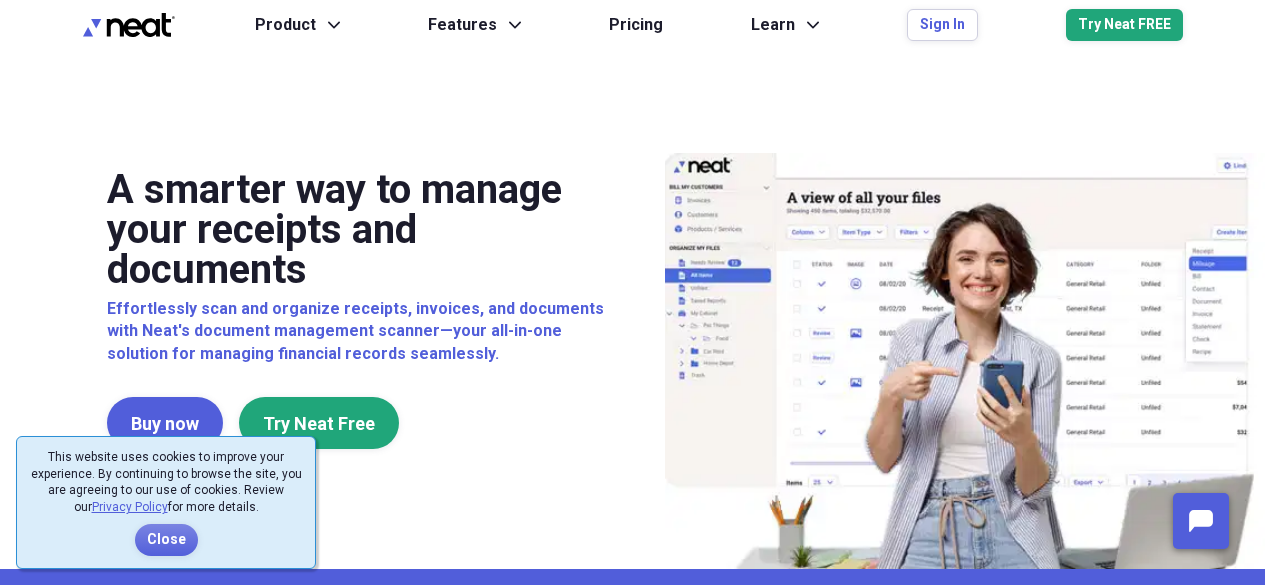 scroll, scrollTop: 0, scrollLeft: 0, axis: both 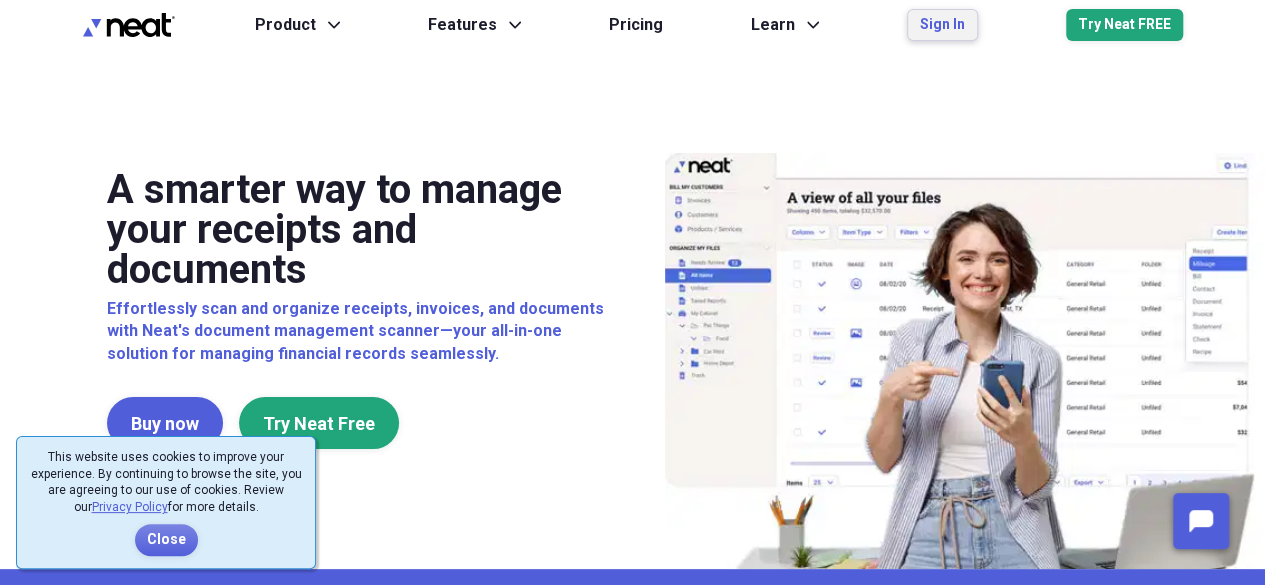 click on "Sign In" at bounding box center (942, 25) 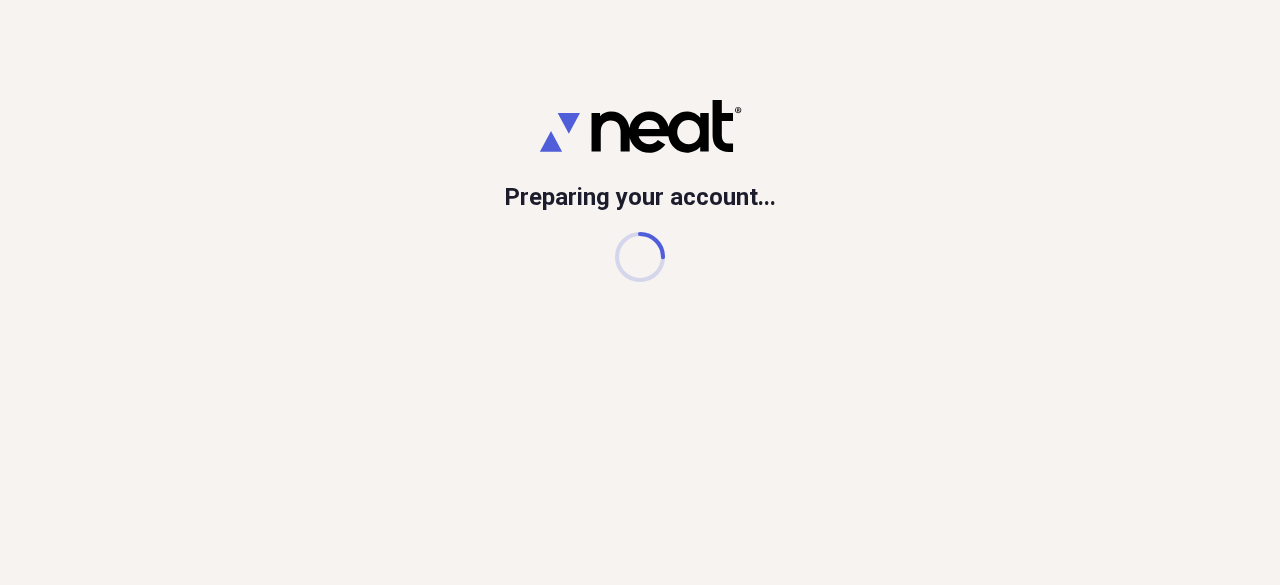 scroll, scrollTop: 0, scrollLeft: 0, axis: both 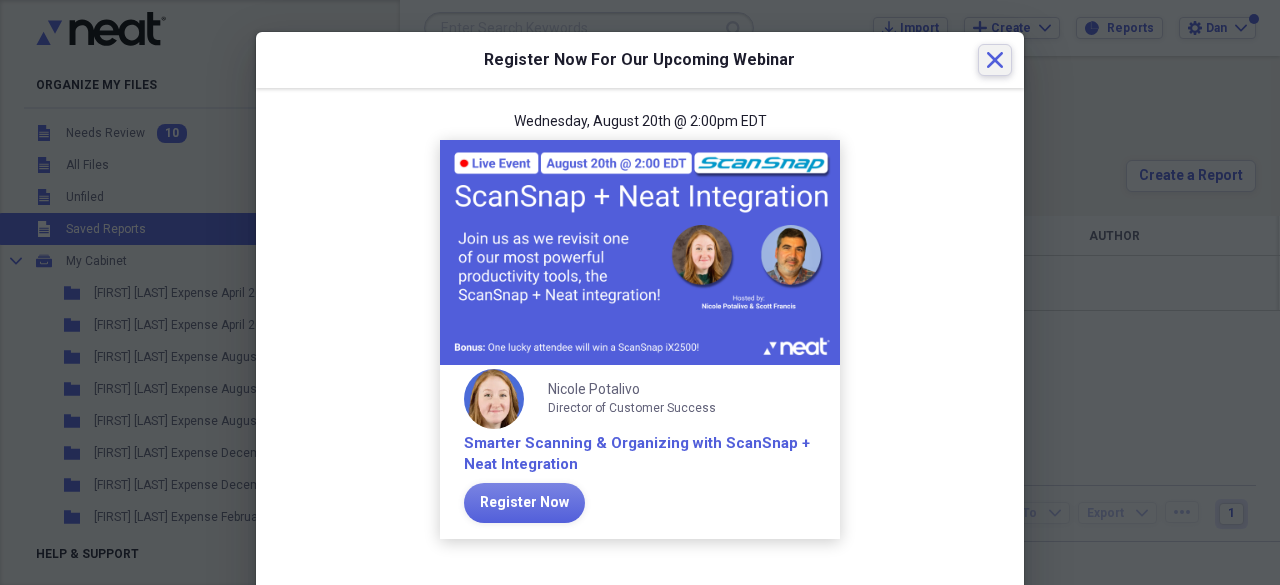 click on "Close" 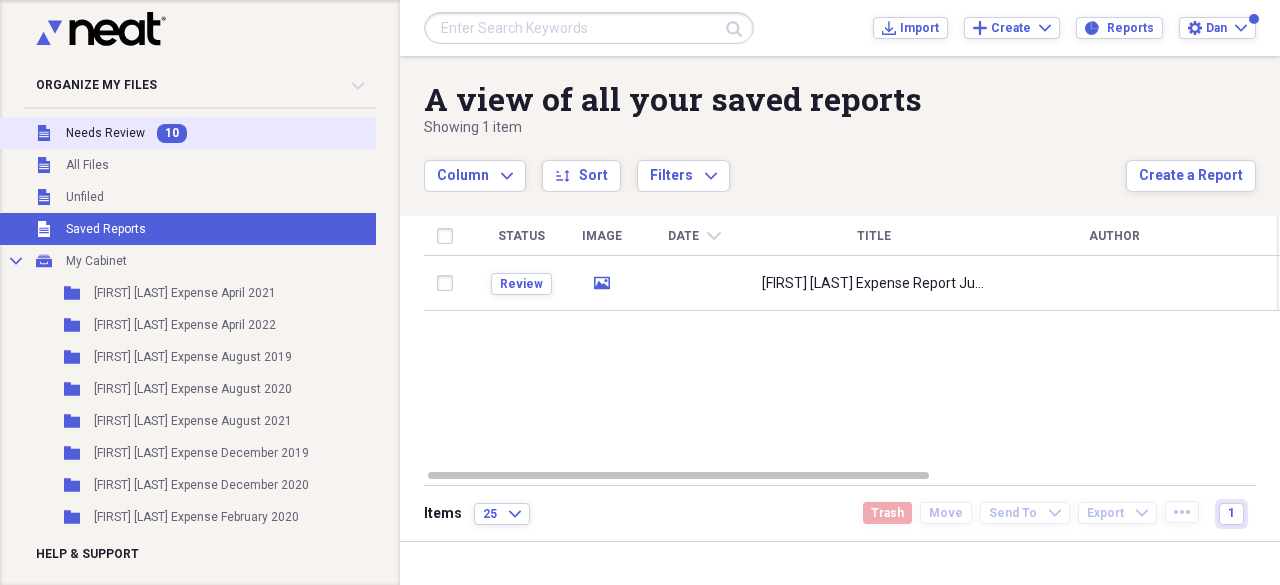 click on "Needs Review" at bounding box center [105, 133] 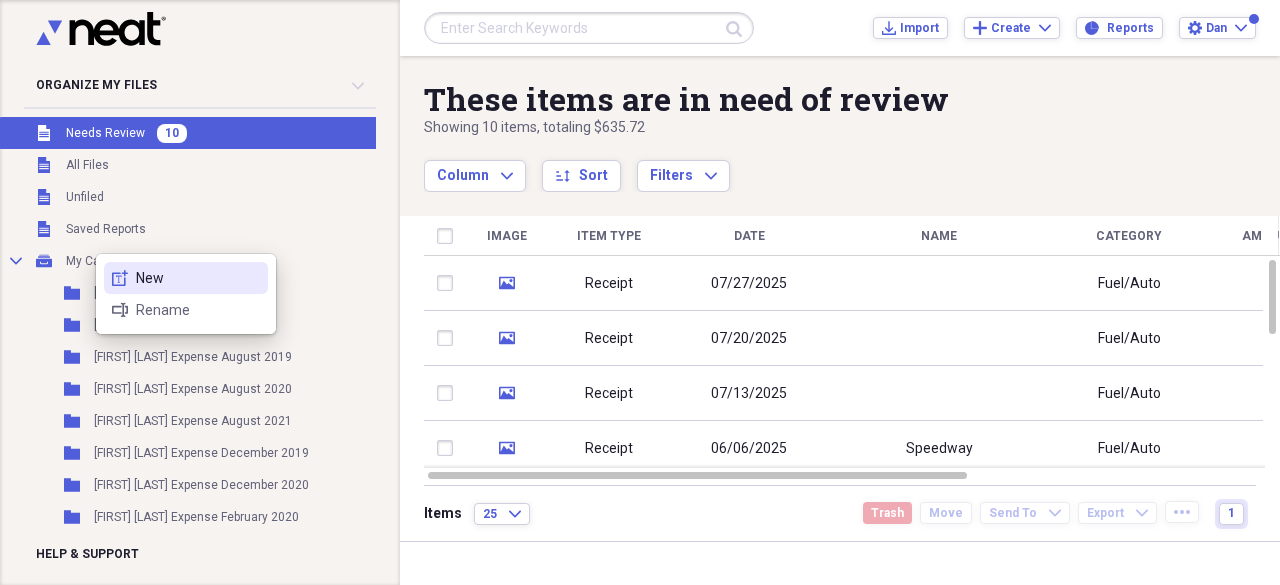 click on "New" at bounding box center [198, 278] 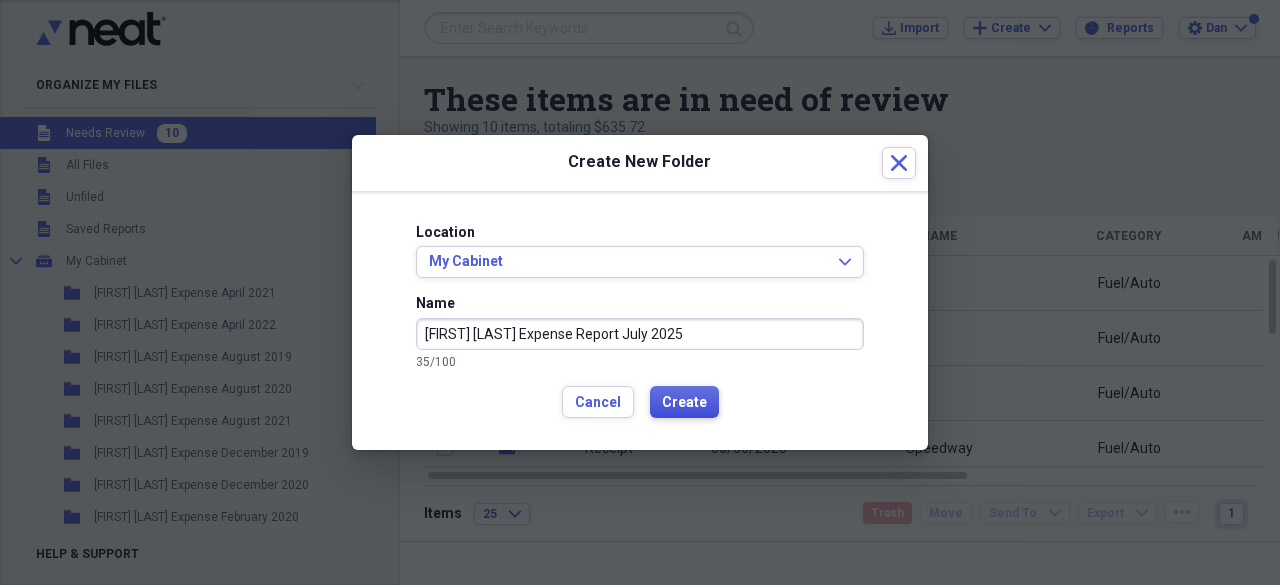 type on "[FIRST] [LAST] Expense Report July 2025" 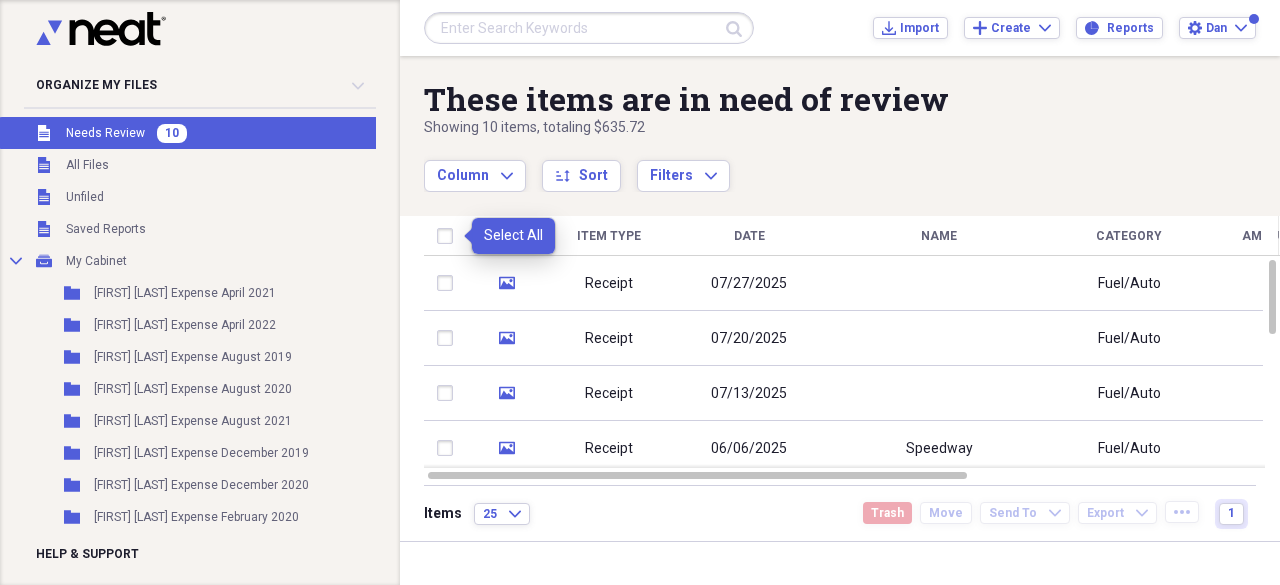 click at bounding box center [449, 236] 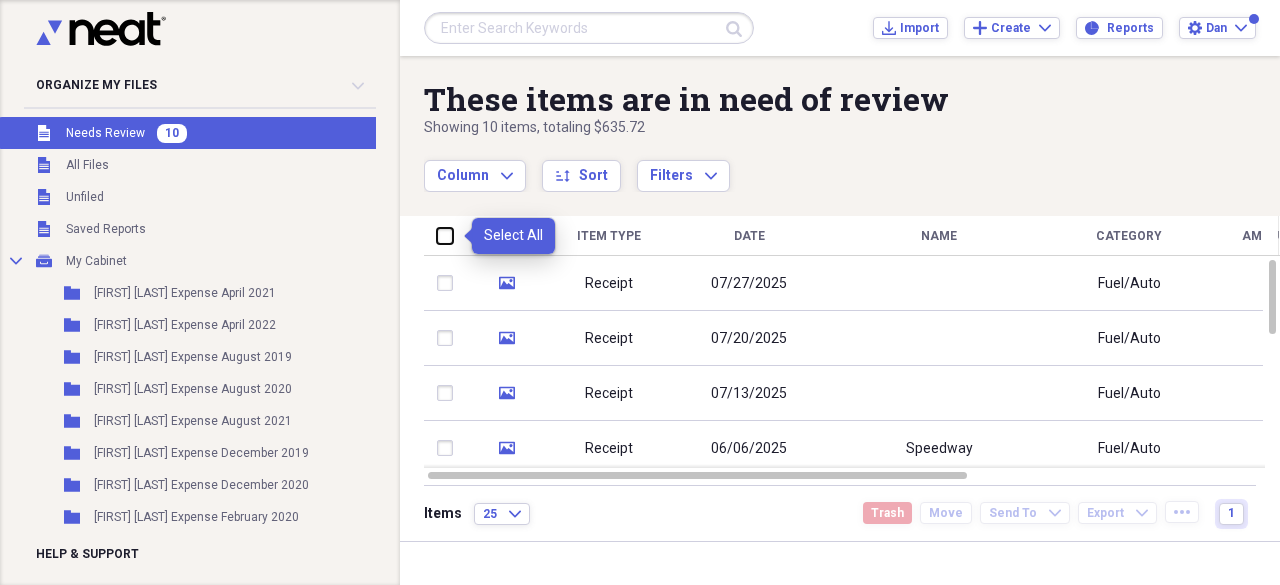 click at bounding box center [437, 235] 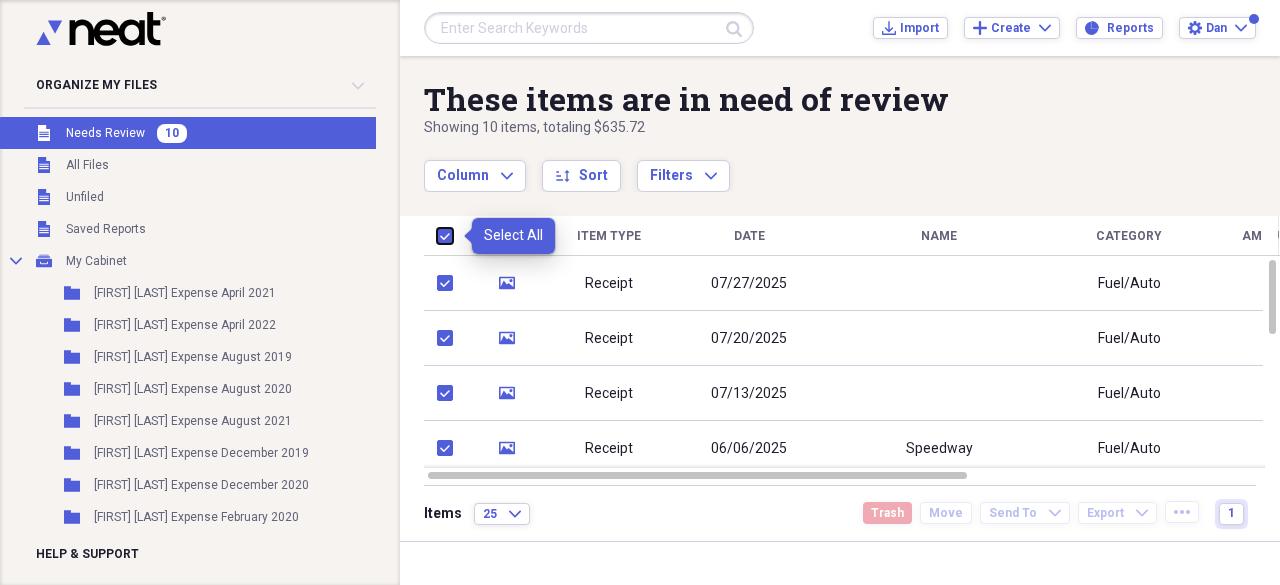 checkbox on "true" 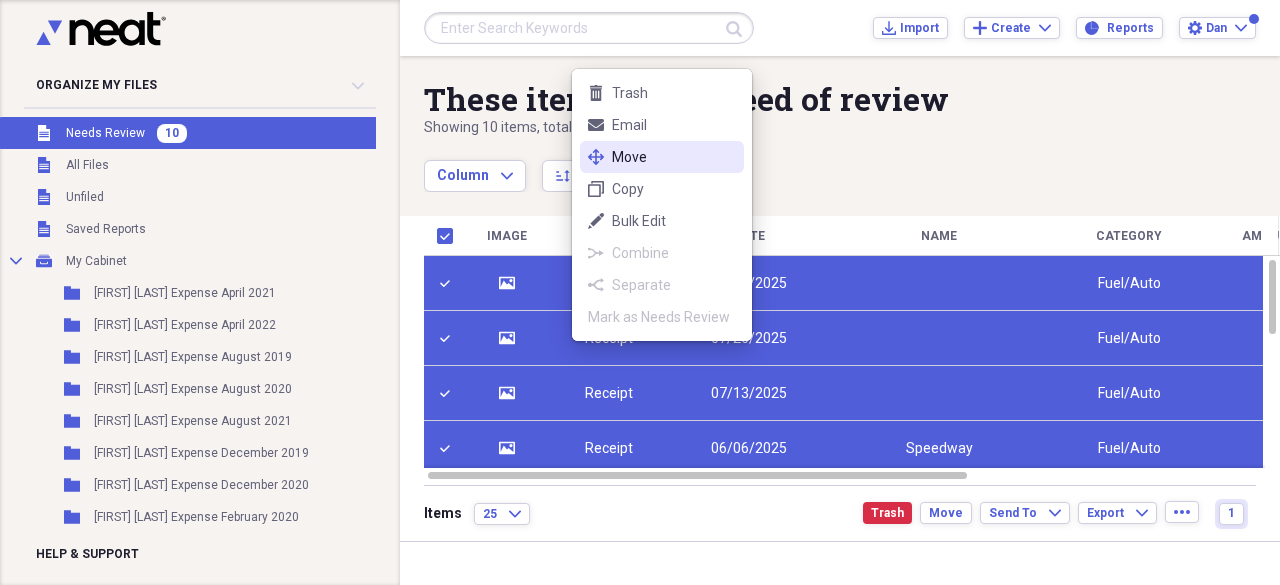 click on "move Move" at bounding box center [662, 157] 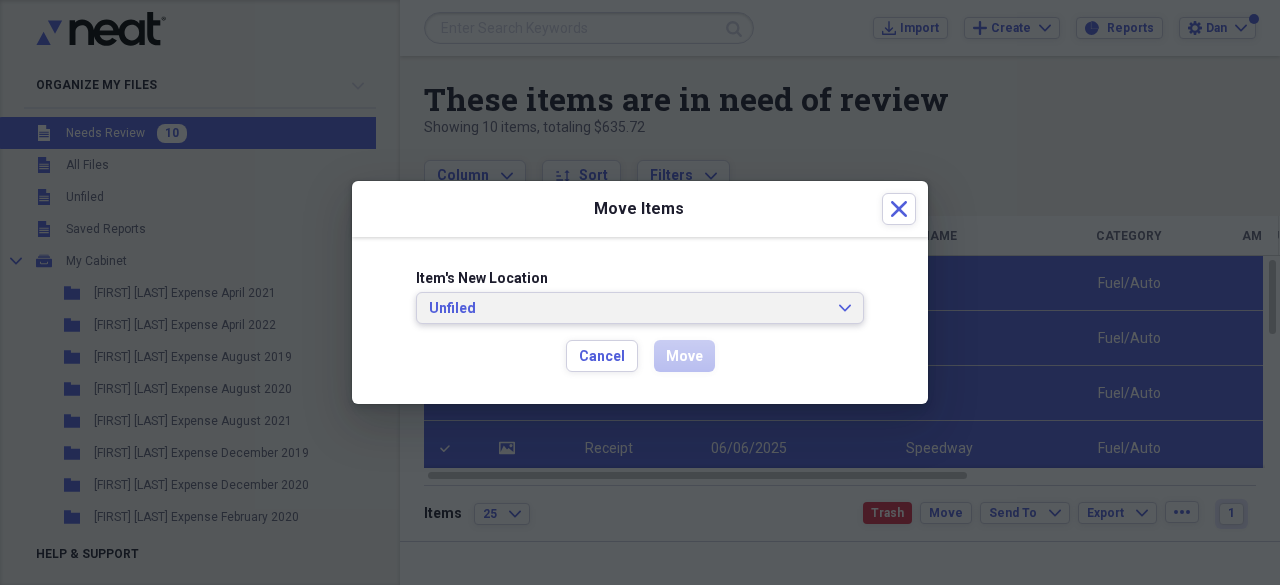 click on "Unfiled Expand" at bounding box center [640, 308] 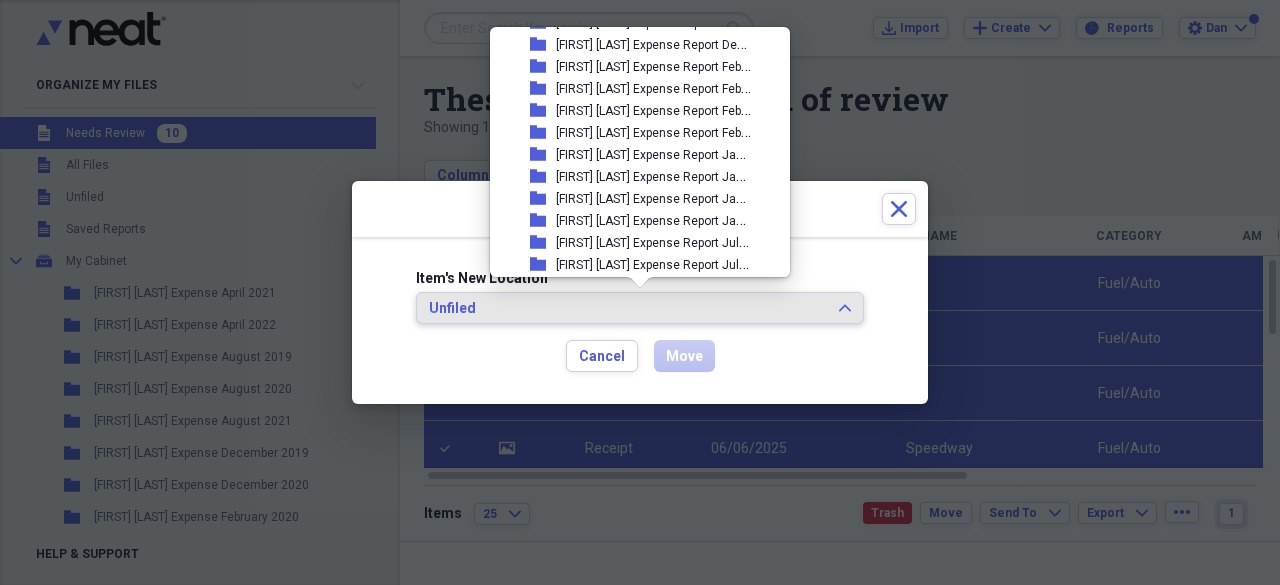 scroll, scrollTop: 900, scrollLeft: 0, axis: vertical 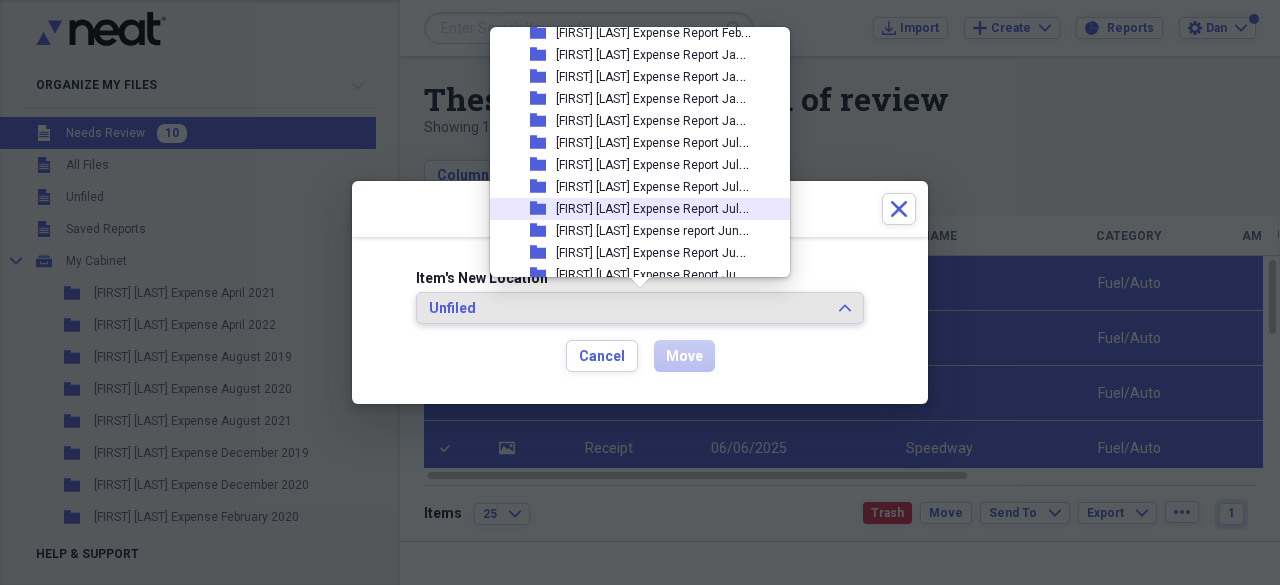 click on "[FIRST] [LAST] Expense Report July 2025" at bounding box center (666, 207) 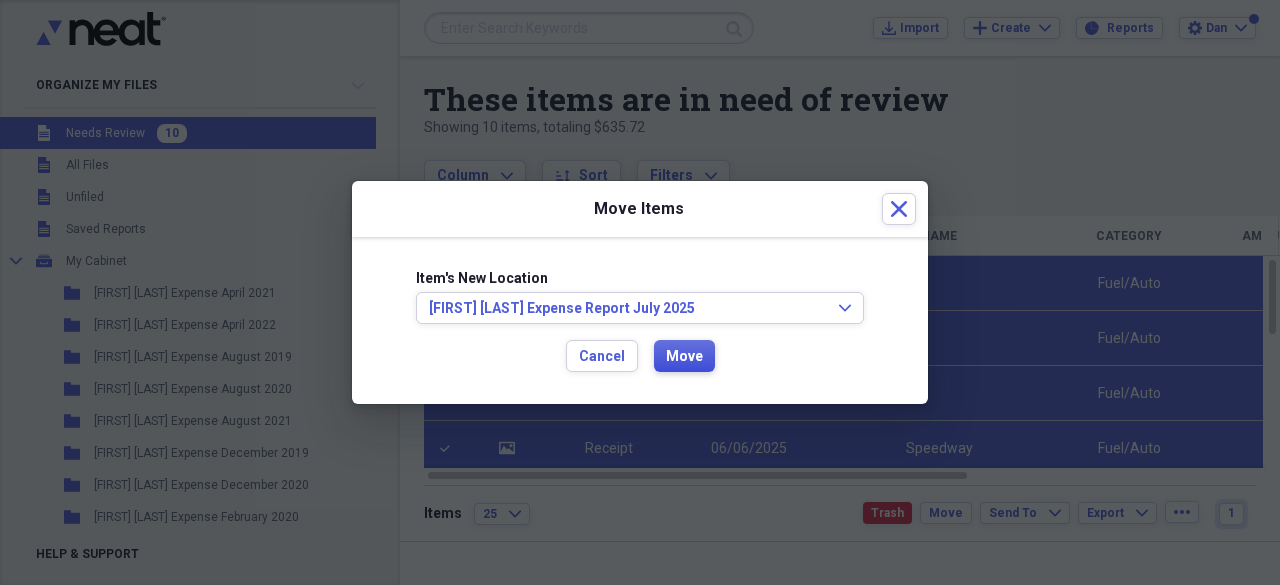 click on "Move" at bounding box center [684, 356] 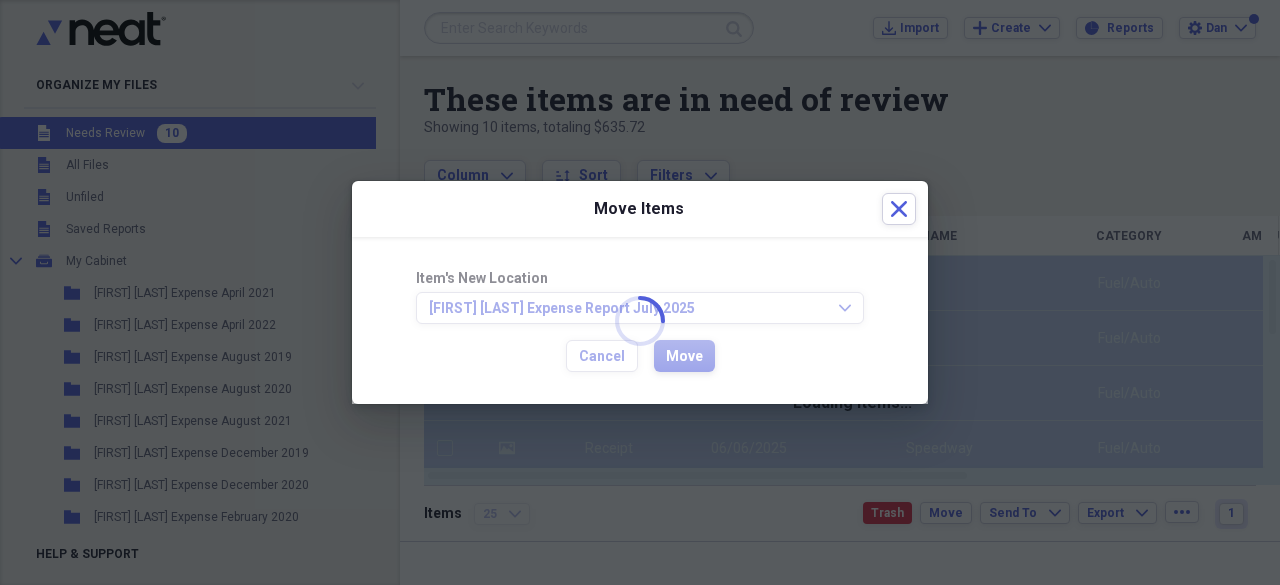 checkbox on "false" 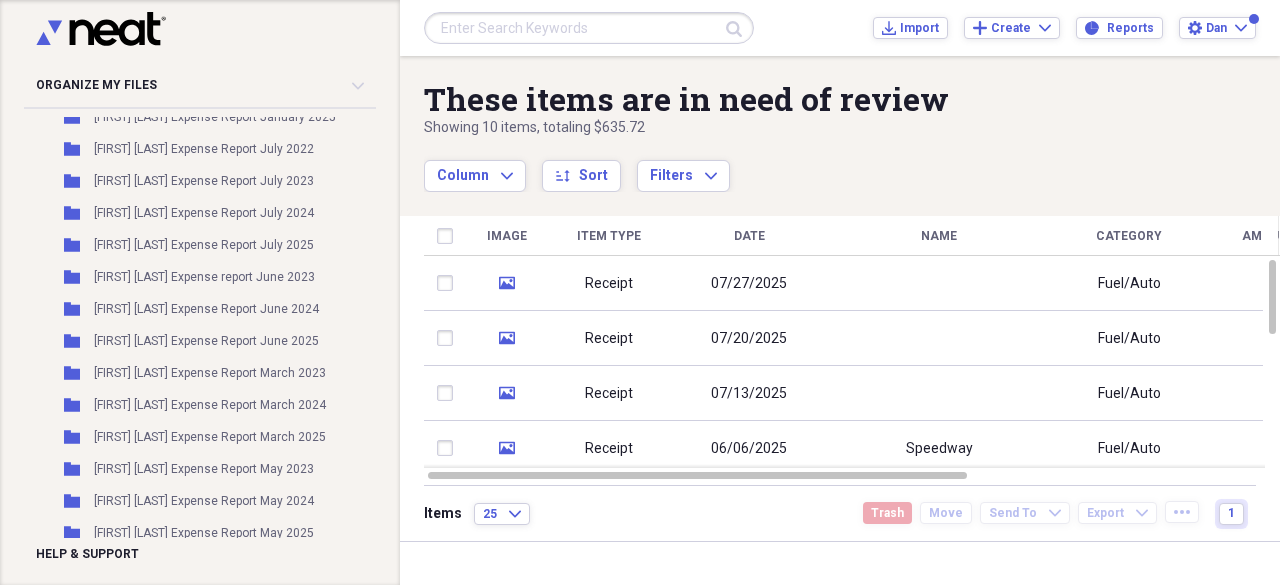scroll, scrollTop: 1320, scrollLeft: 0, axis: vertical 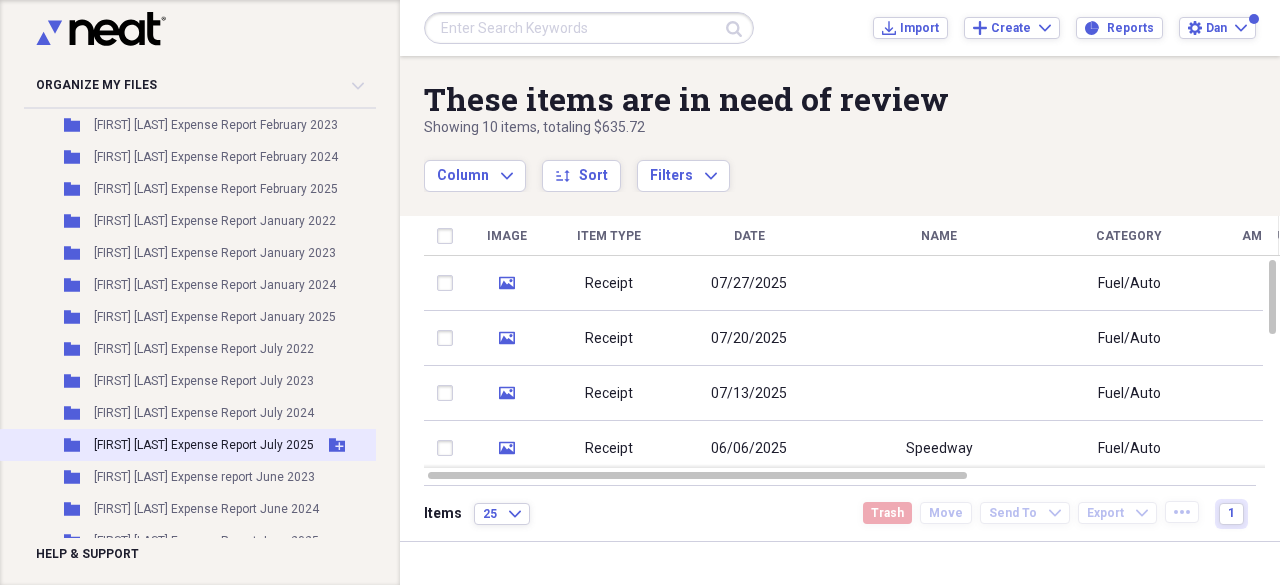 click on "[FIRST] [LAST] Expense Report July 2025" at bounding box center (204, 445) 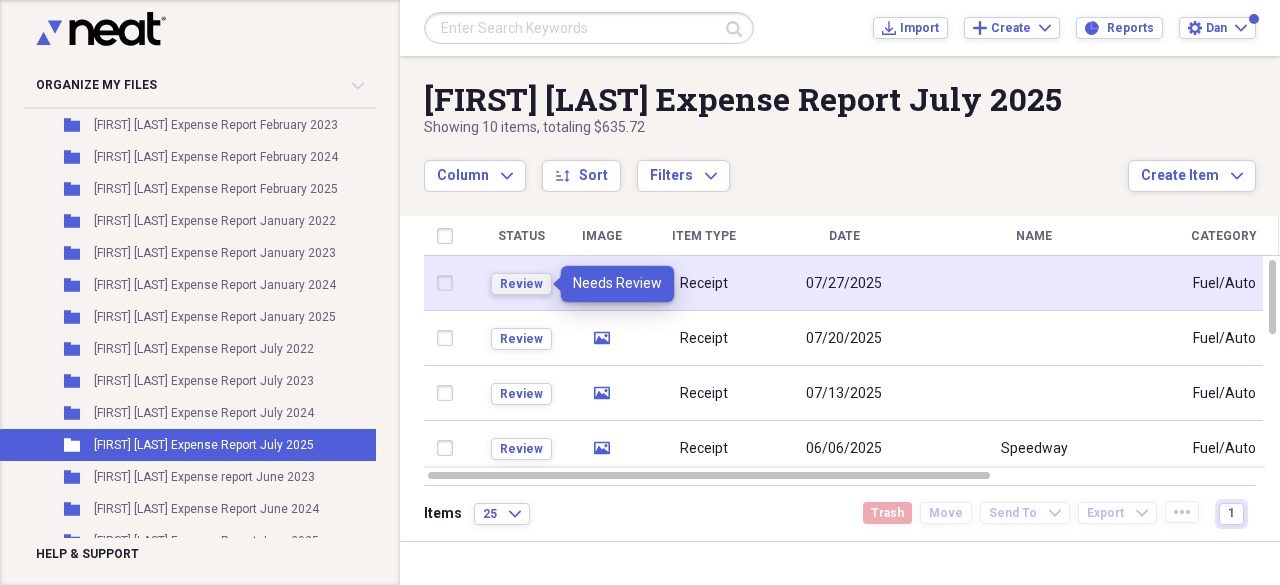 click on "Review" at bounding box center [521, 284] 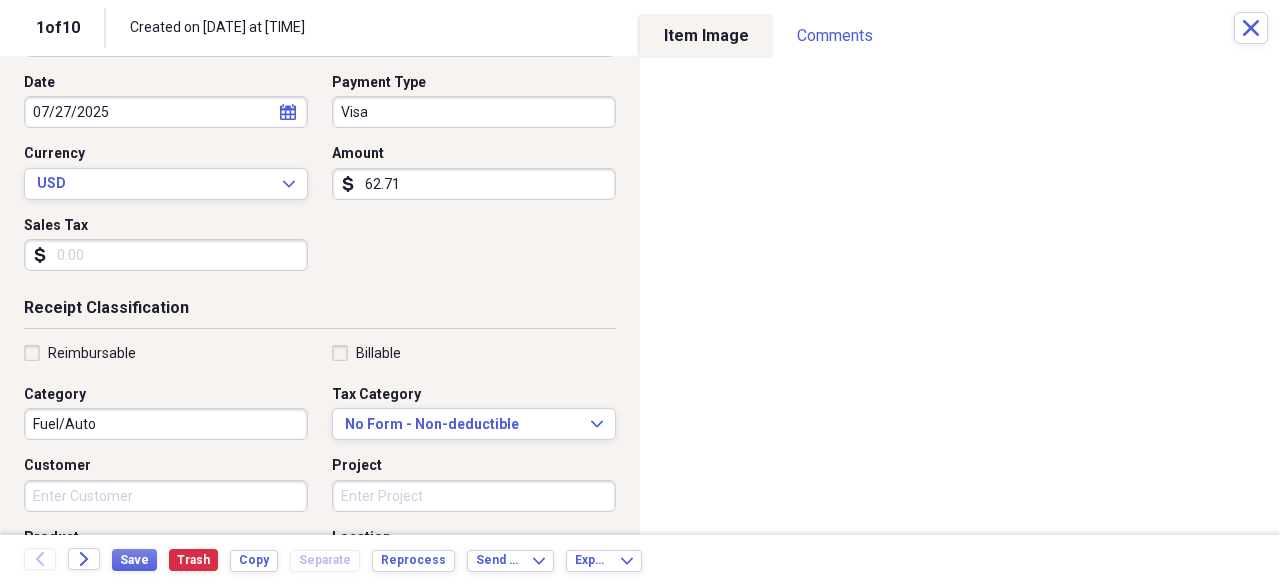 scroll, scrollTop: 100, scrollLeft: 0, axis: vertical 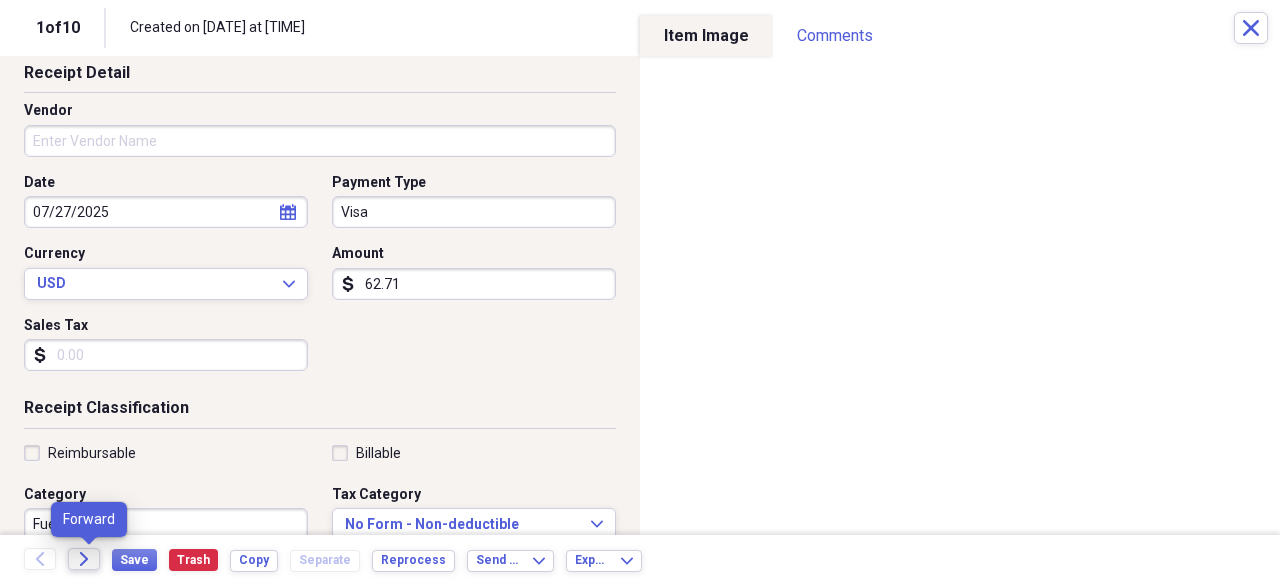 click on "Forward" 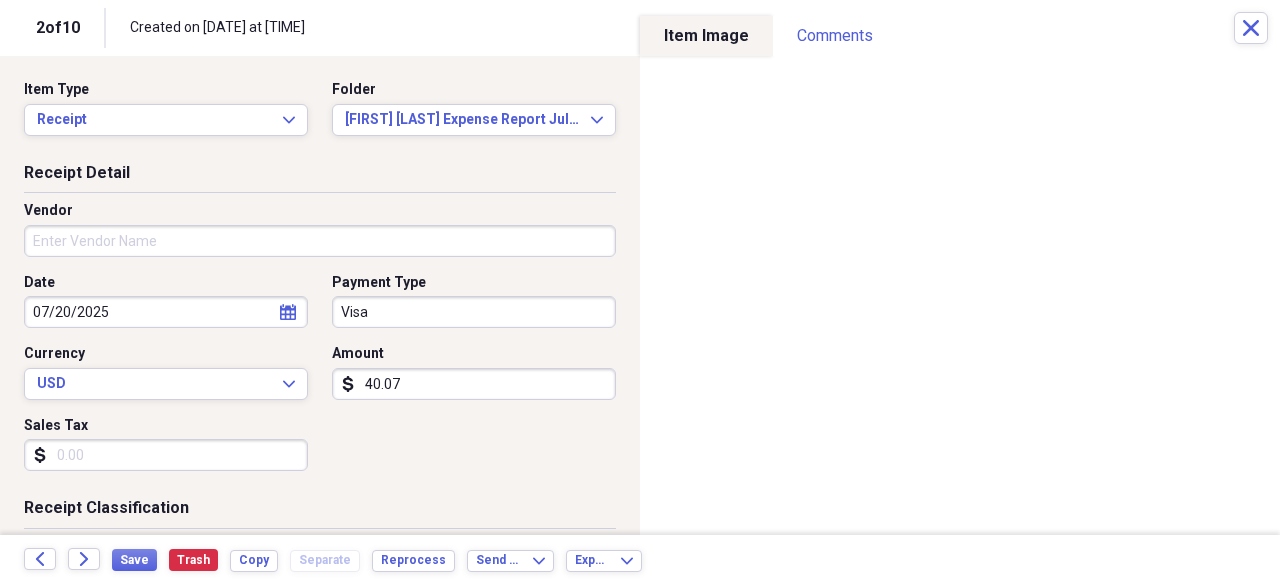 scroll, scrollTop: 200, scrollLeft: 0, axis: vertical 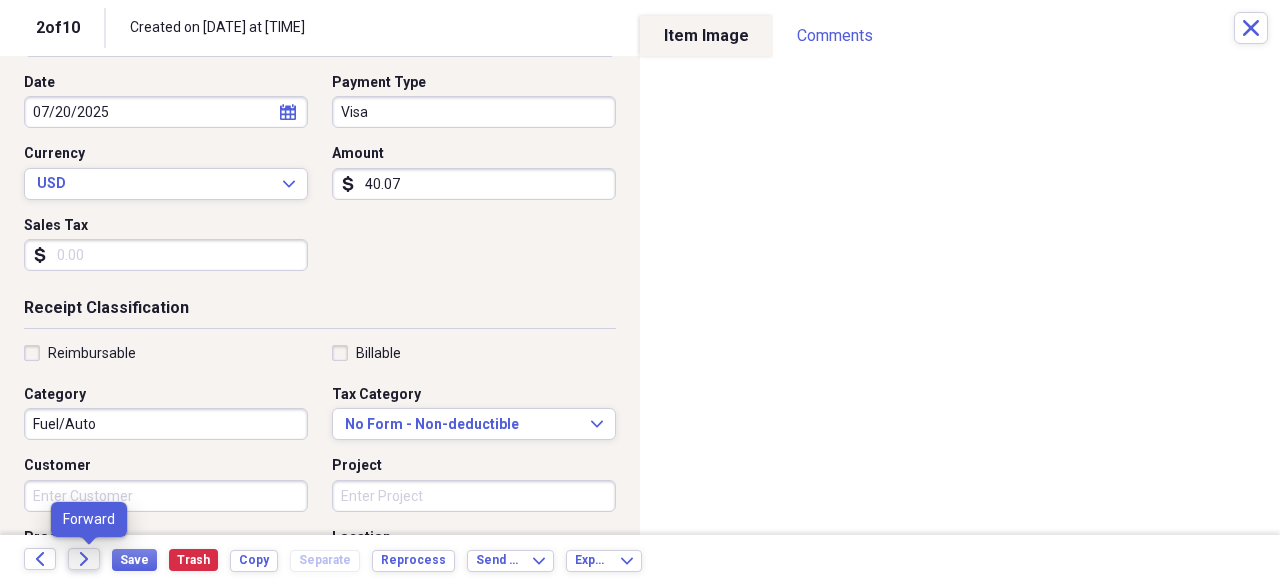 click on "Forward" 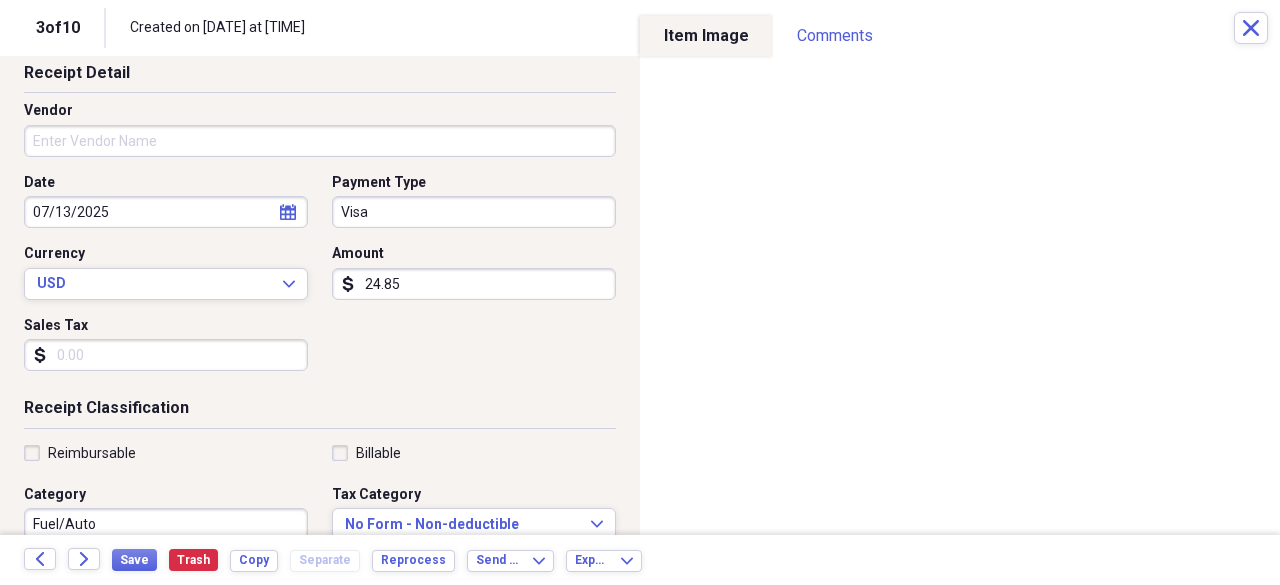 scroll, scrollTop: 200, scrollLeft: 0, axis: vertical 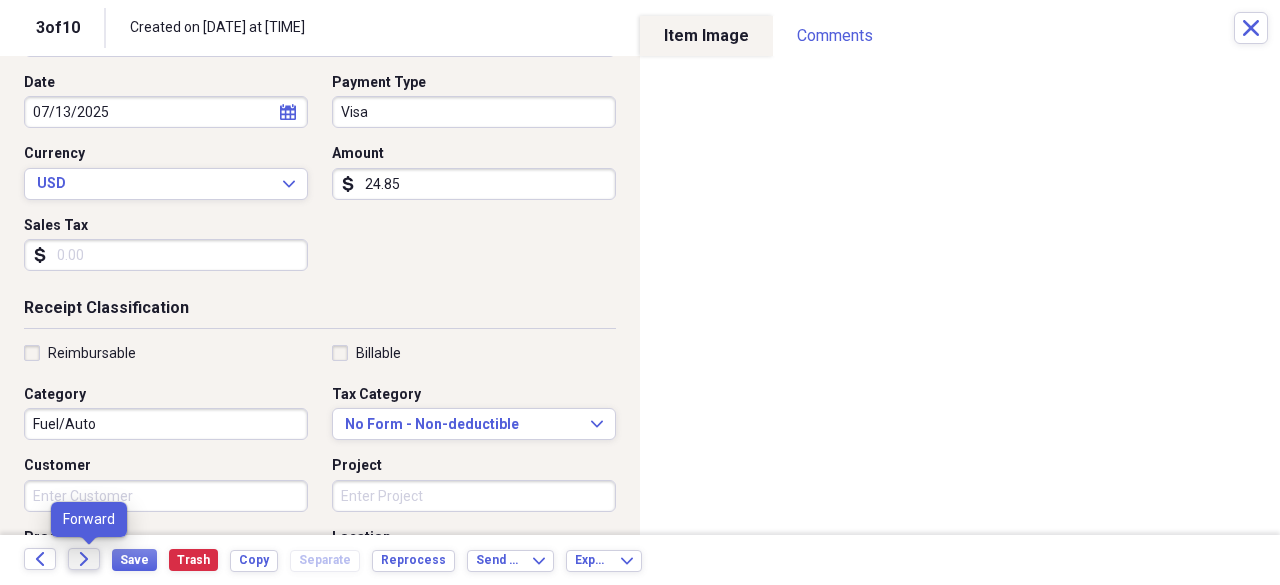 click on "Forward" 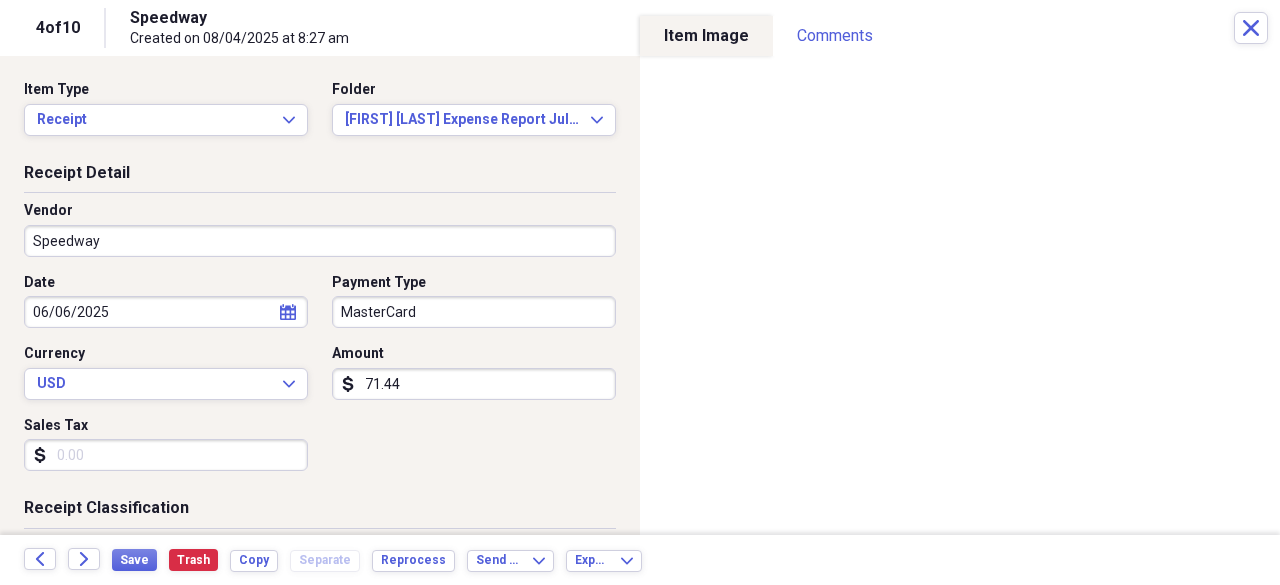 scroll, scrollTop: 100, scrollLeft: 0, axis: vertical 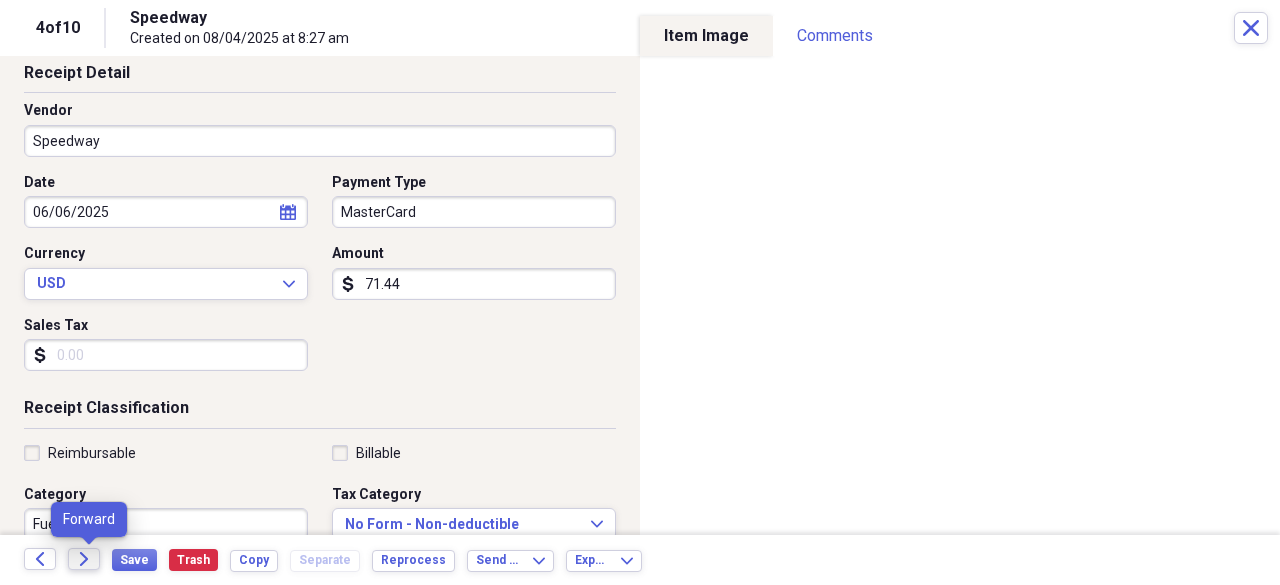click on "Forward" at bounding box center (84, 559) 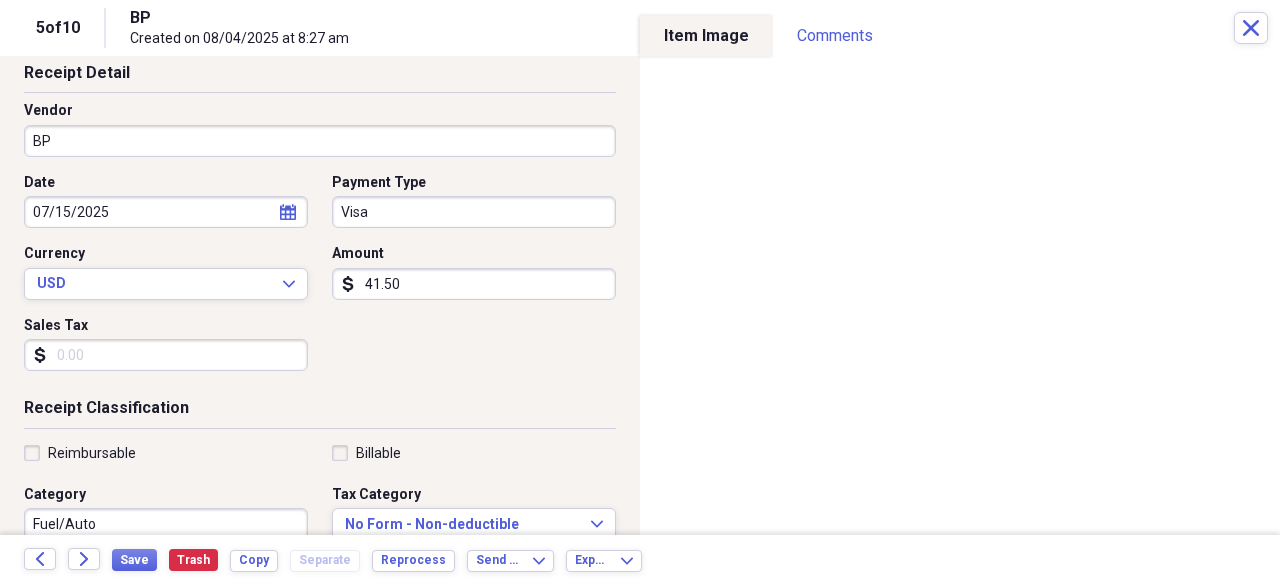 scroll, scrollTop: 200, scrollLeft: 0, axis: vertical 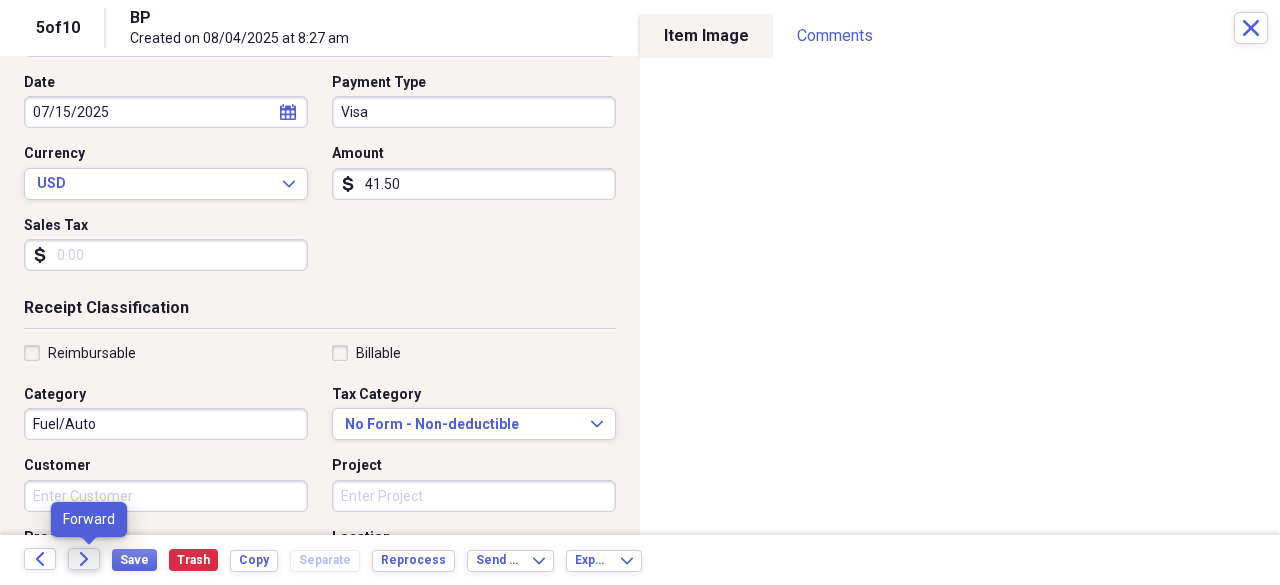 click on "Forward" 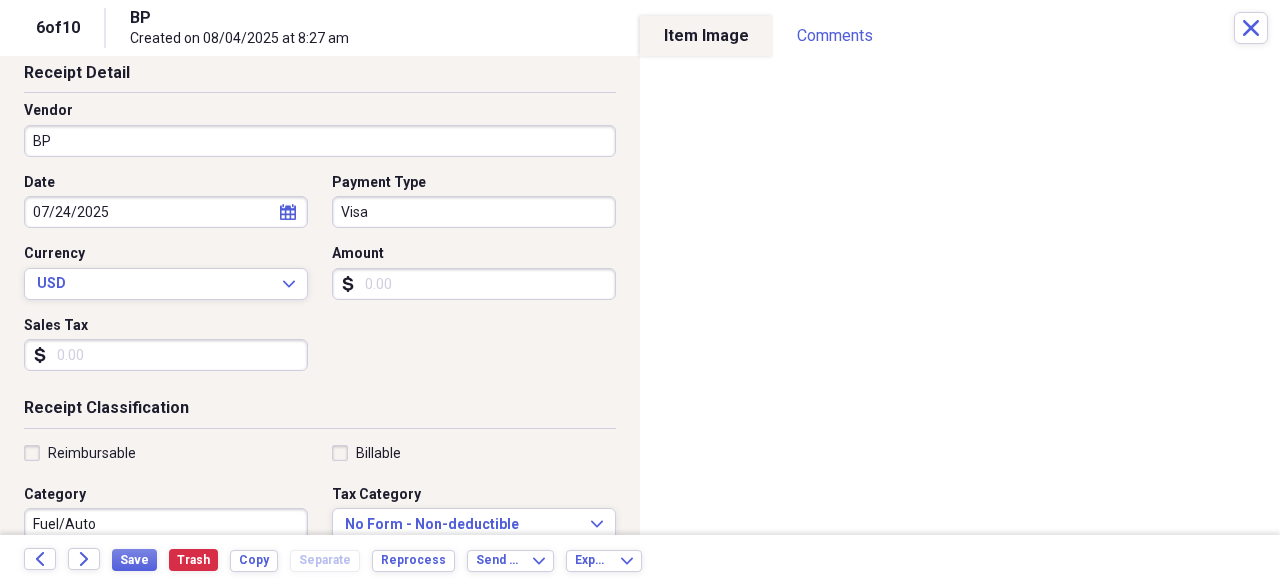 scroll, scrollTop: 0, scrollLeft: 0, axis: both 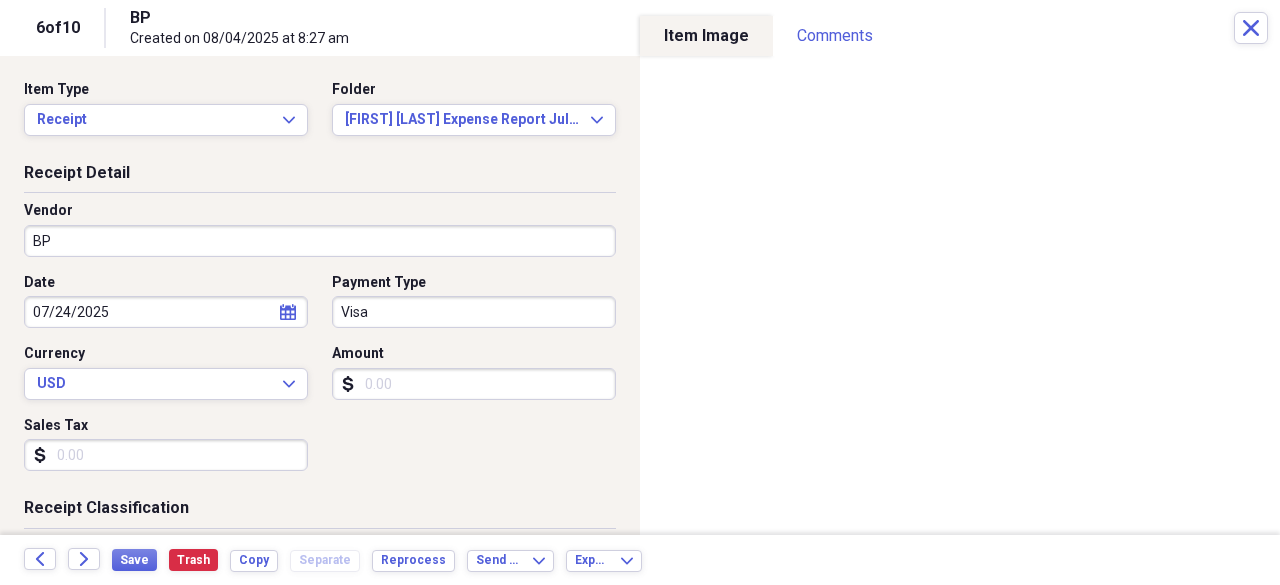 click on "Amount" at bounding box center [474, 384] 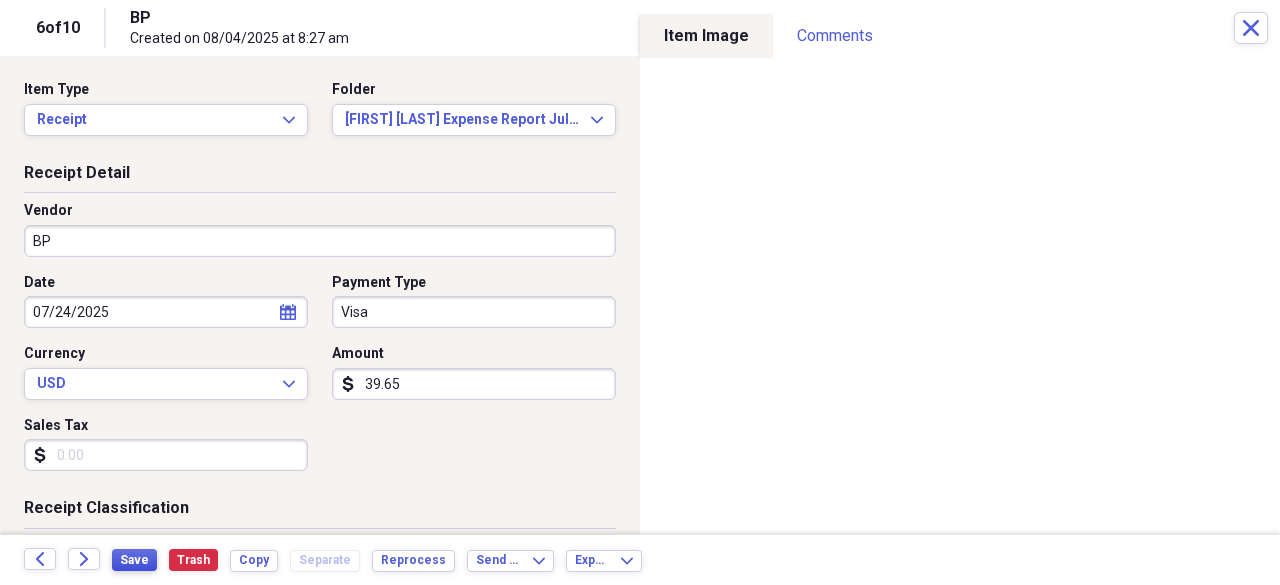 type on "39.65" 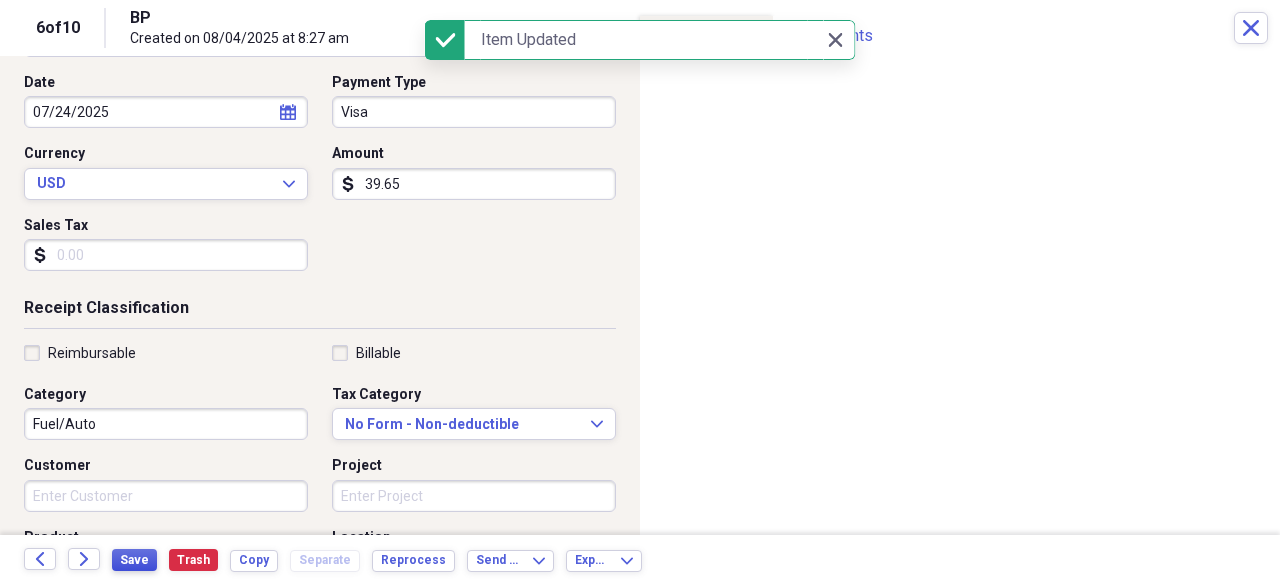 scroll, scrollTop: 100, scrollLeft: 0, axis: vertical 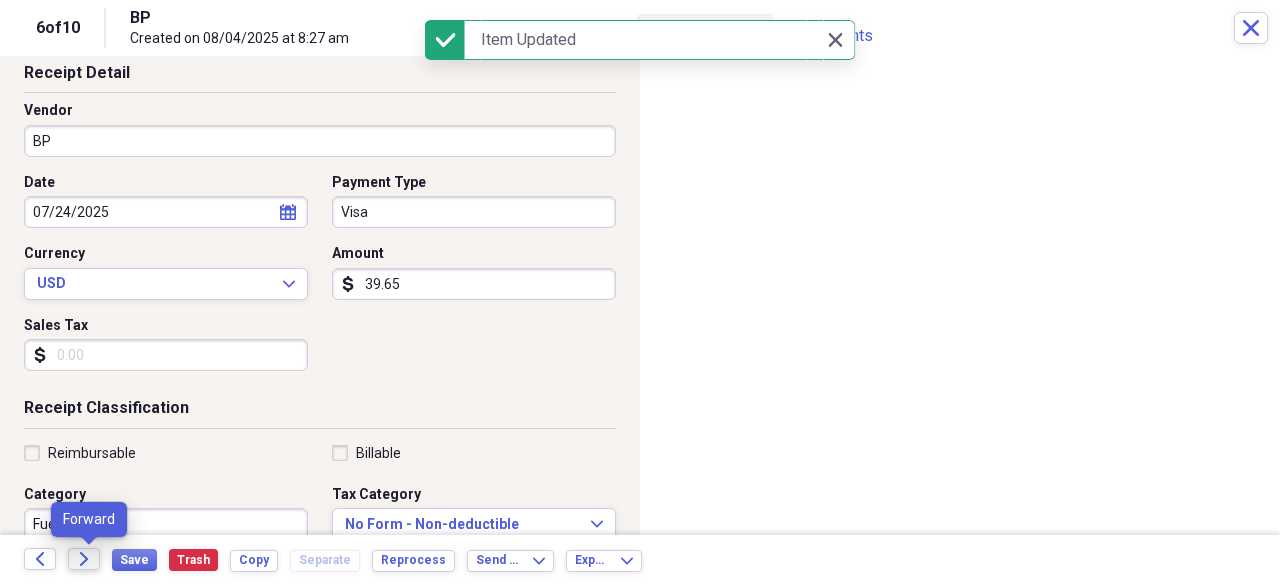 click on "Forward" 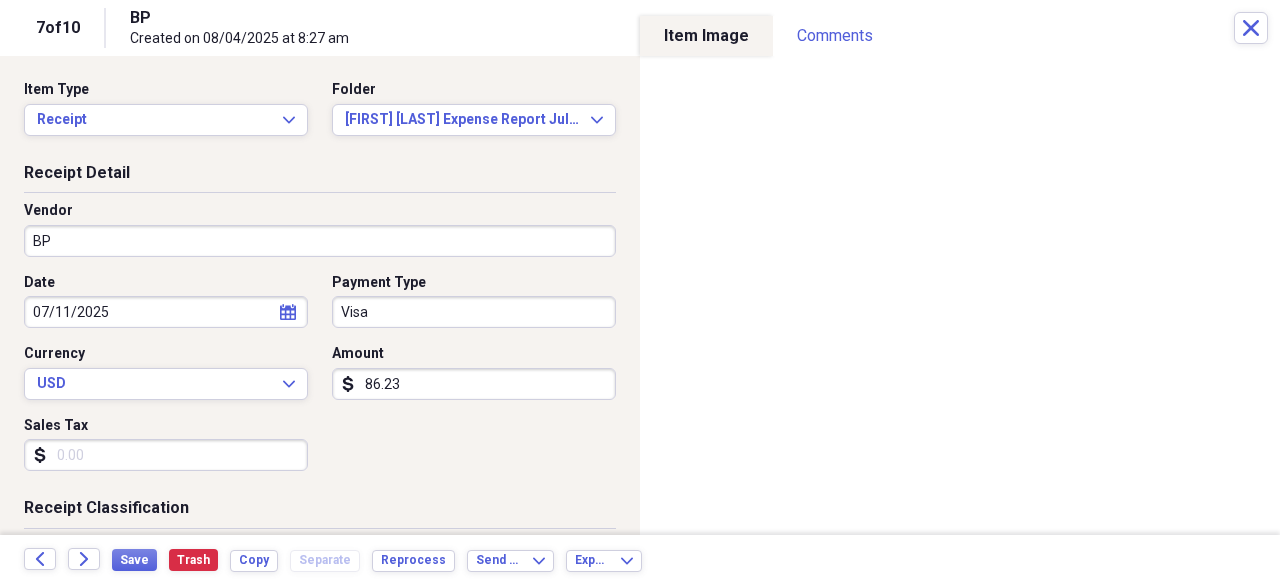 scroll, scrollTop: 100, scrollLeft: 0, axis: vertical 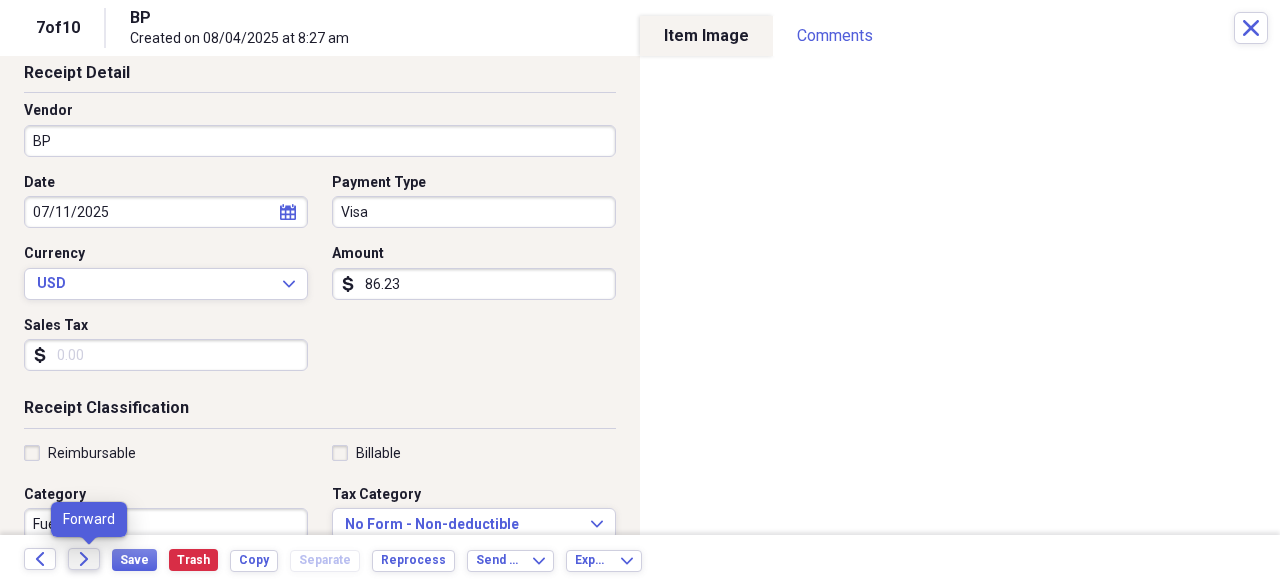 click on "Forward" 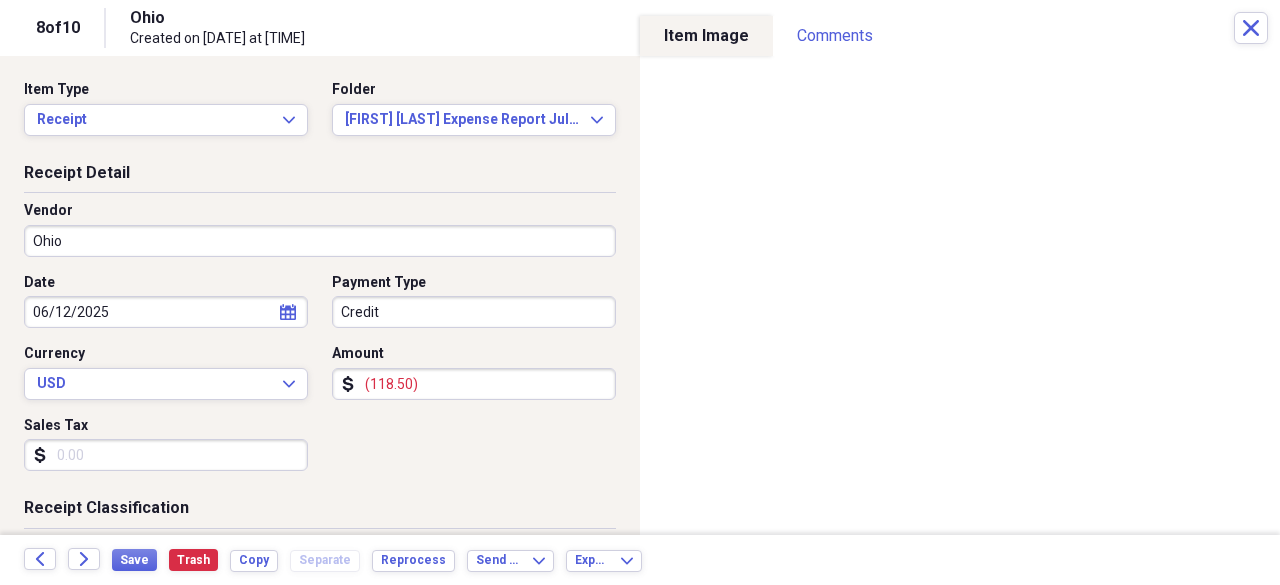 click on "(118.50)" at bounding box center [474, 384] 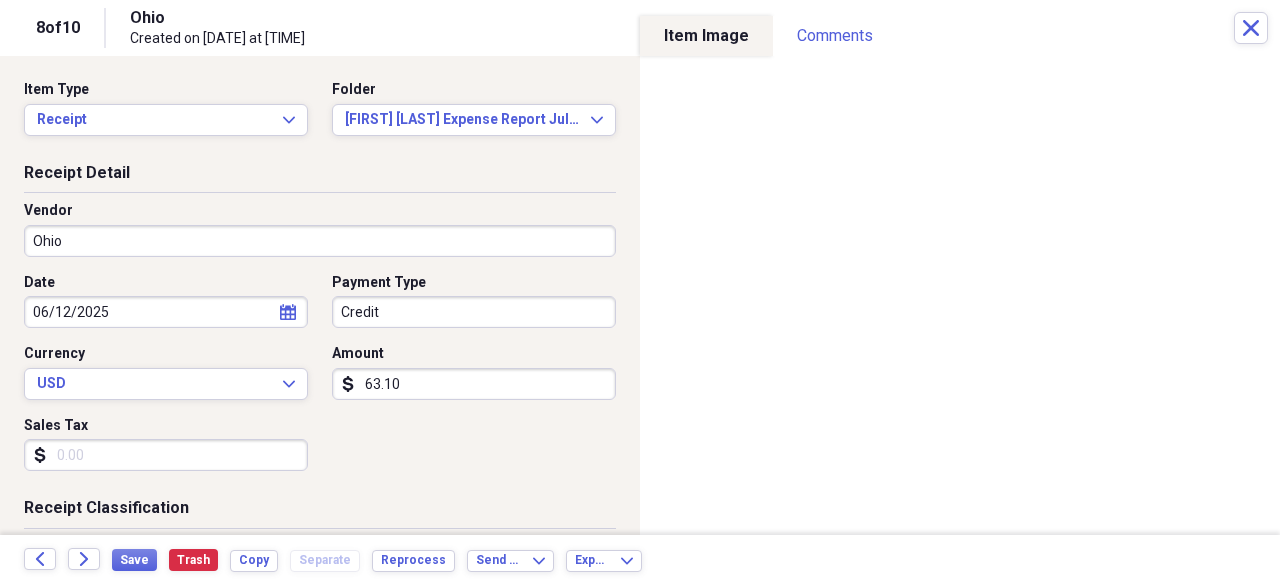 scroll, scrollTop: 100, scrollLeft: 0, axis: vertical 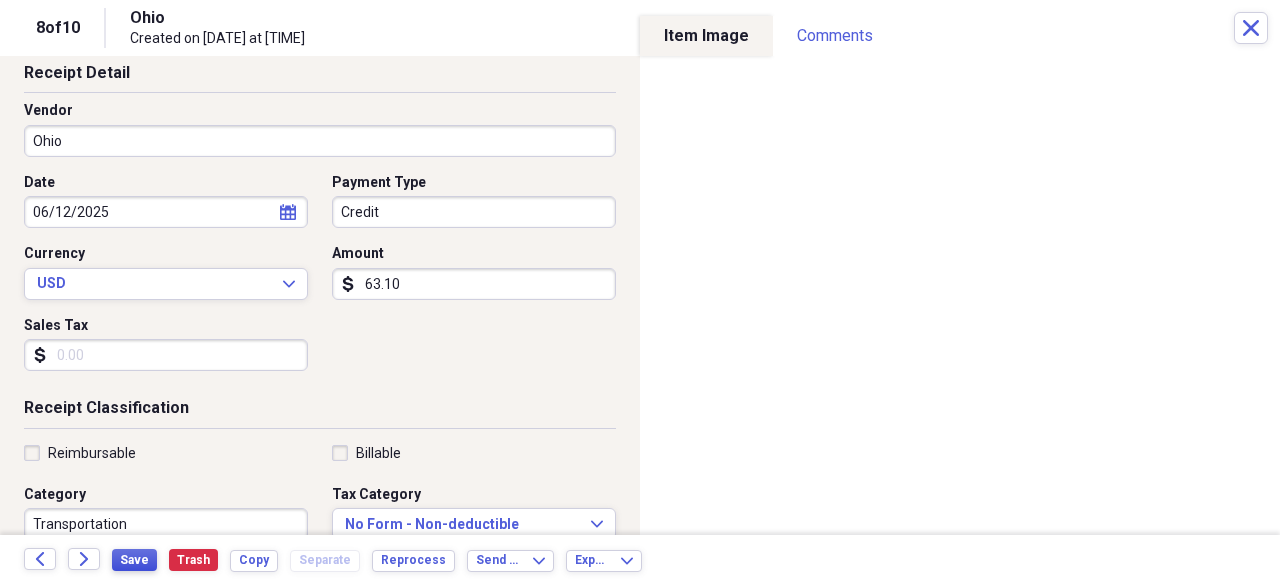 type on "63.10" 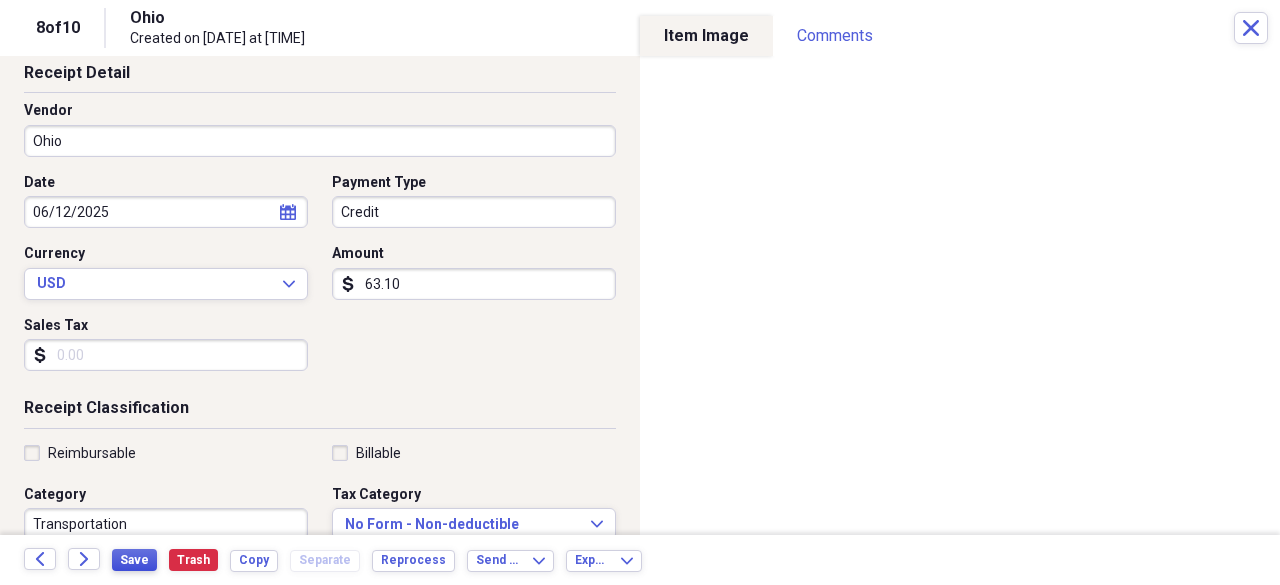 click on "Save" at bounding box center (134, 560) 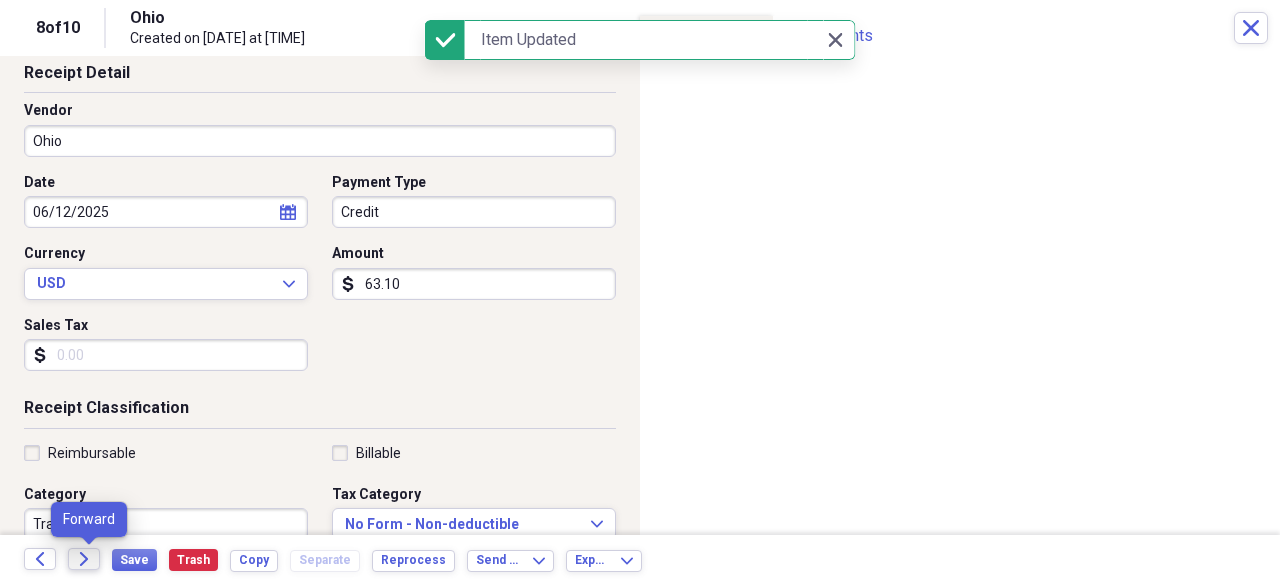 click on "Forward" at bounding box center [84, 559] 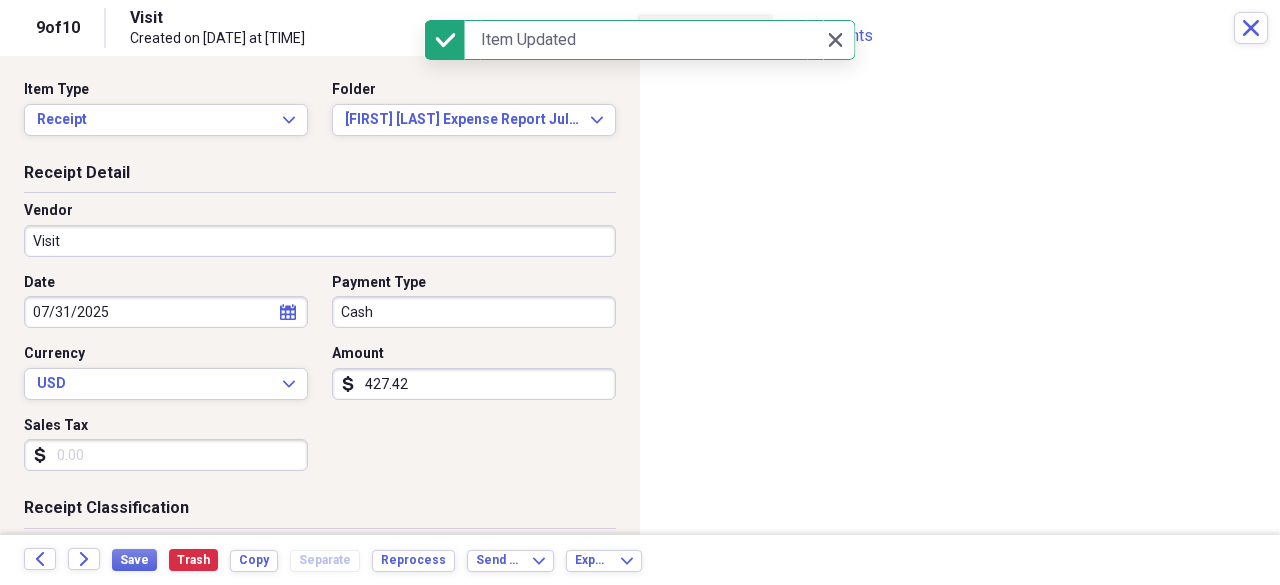scroll, scrollTop: 100, scrollLeft: 0, axis: vertical 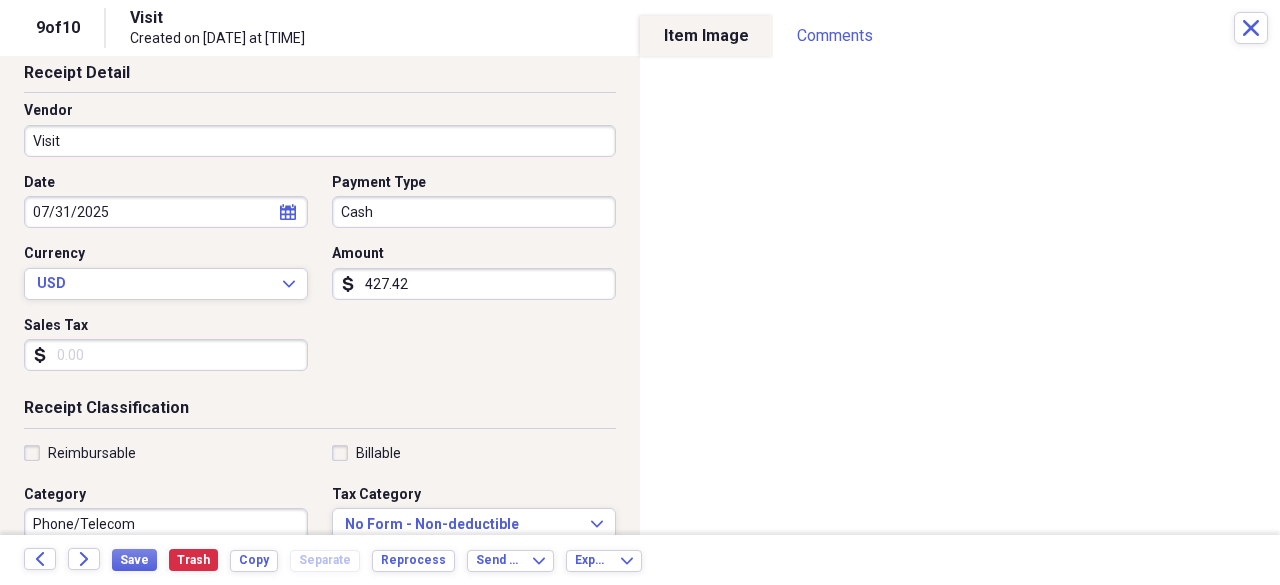 click on "427.42" at bounding box center (474, 284) 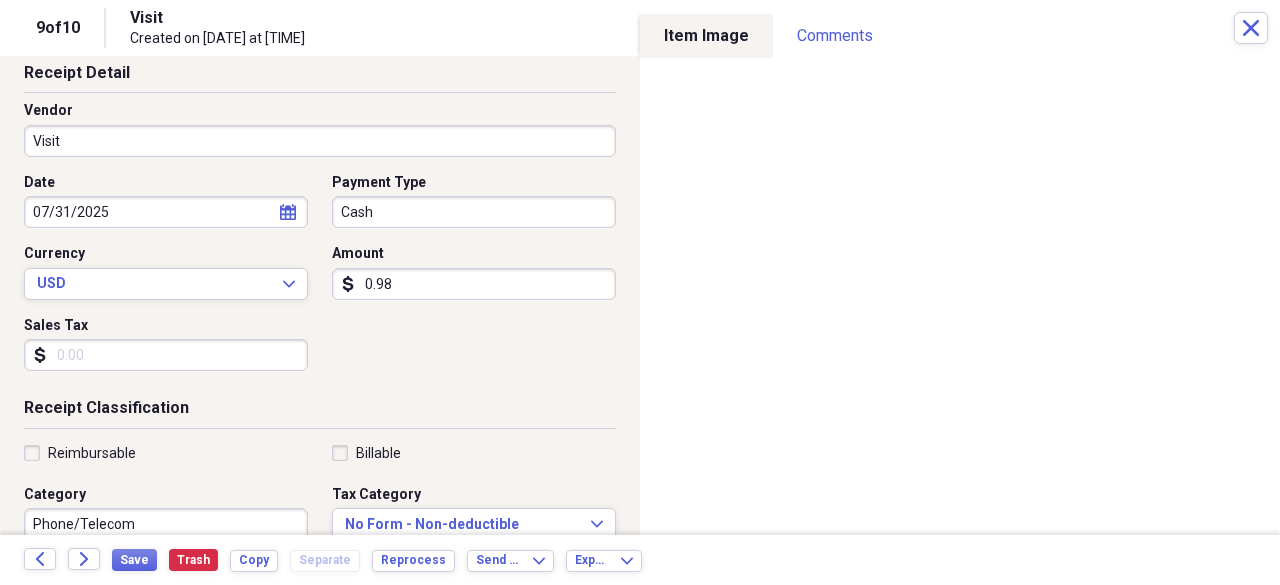 type on "0.09" 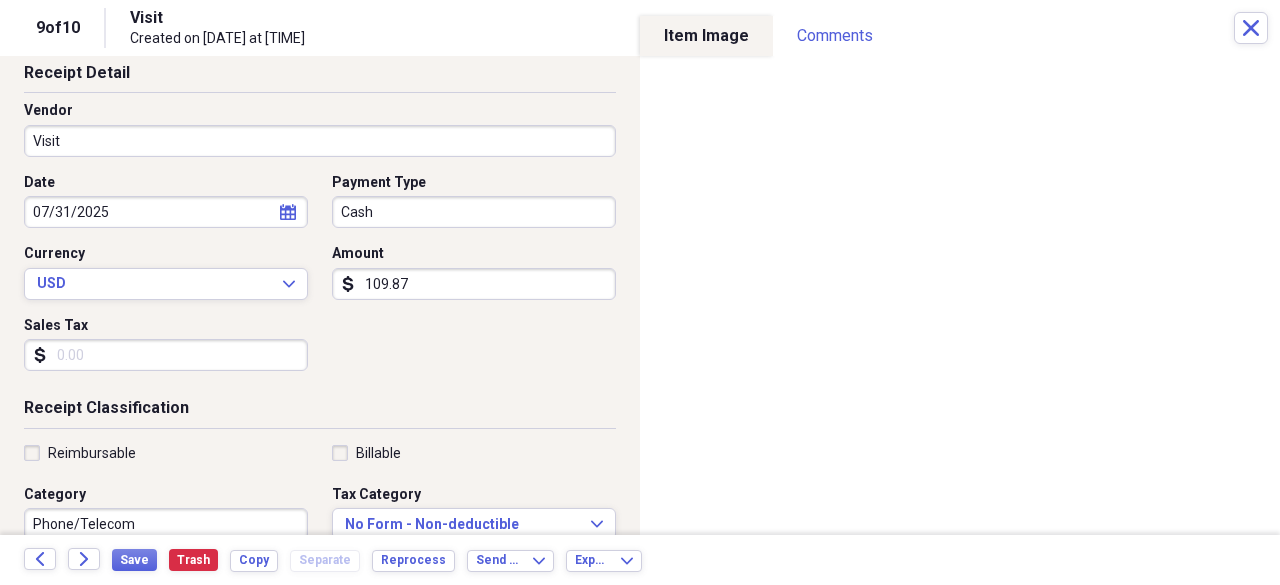scroll, scrollTop: 300, scrollLeft: 0, axis: vertical 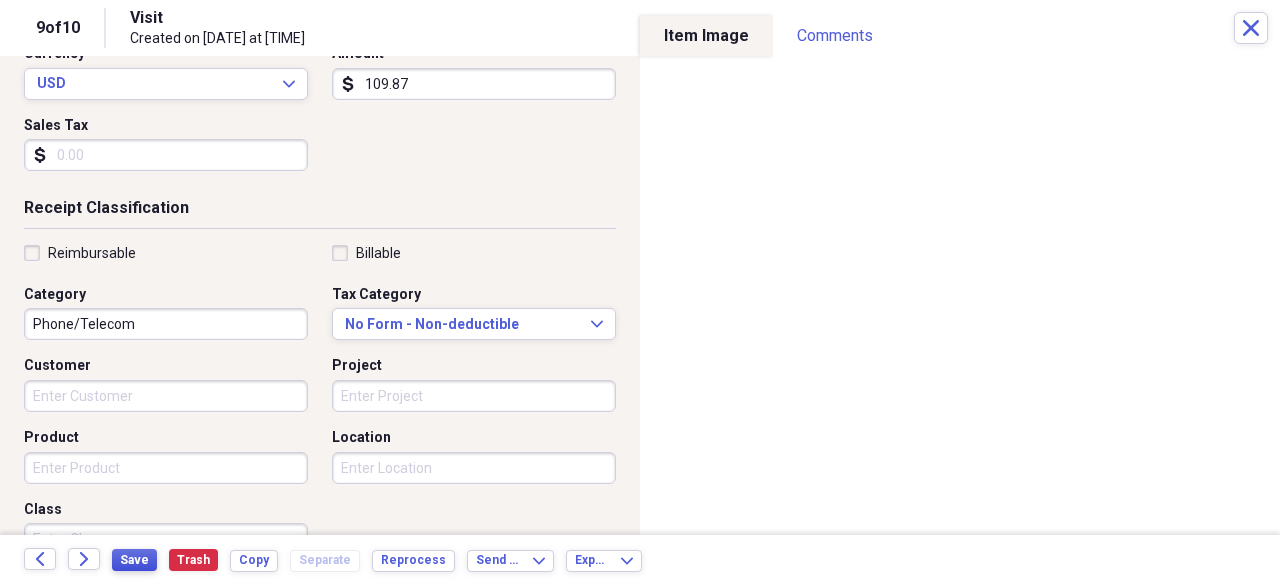 type on "109.87" 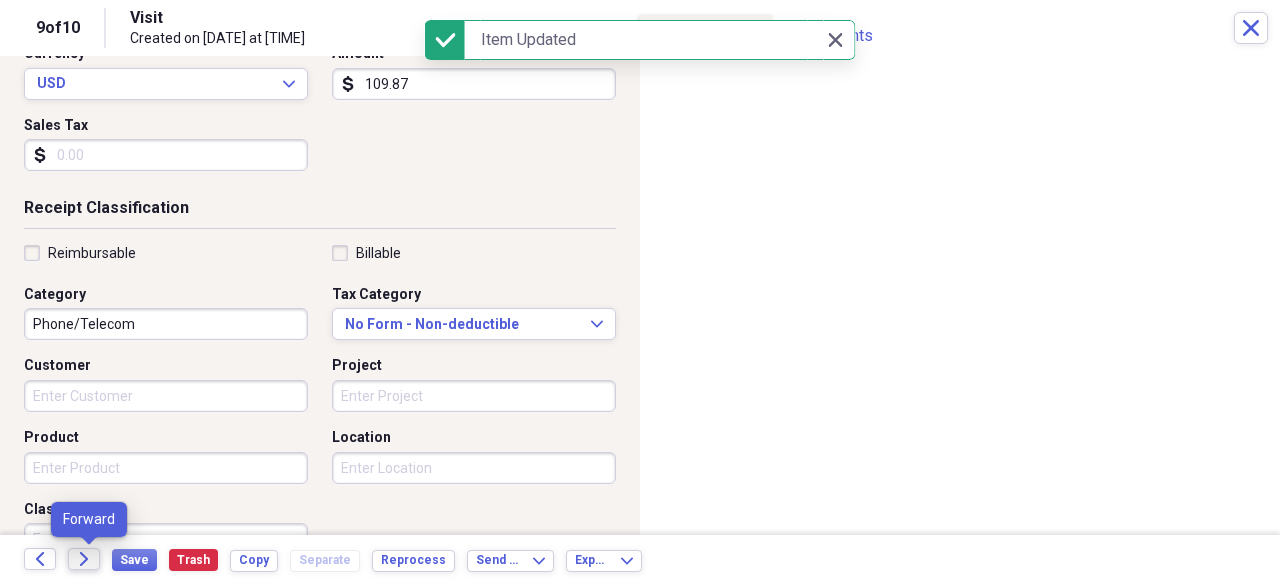 click on "Forward" 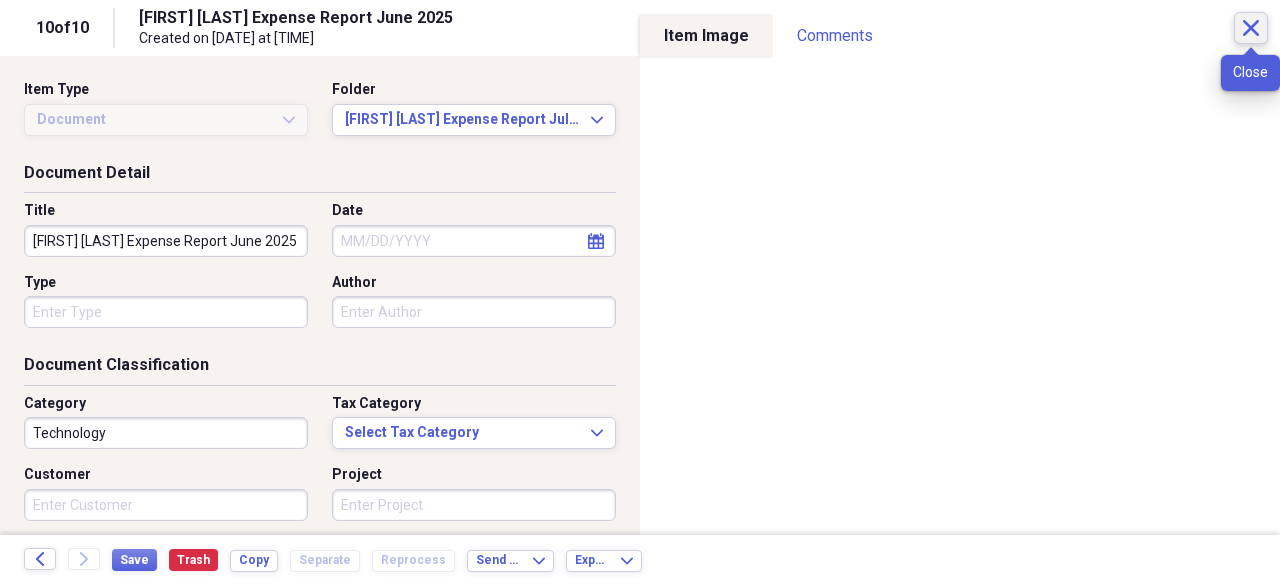 click 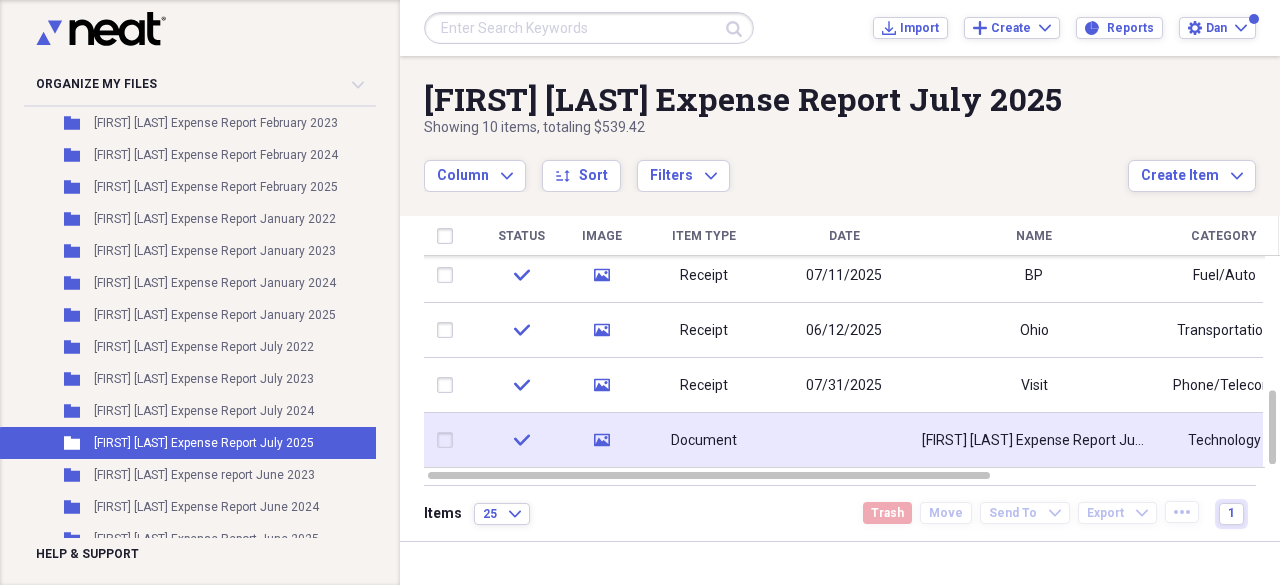 click on "media" 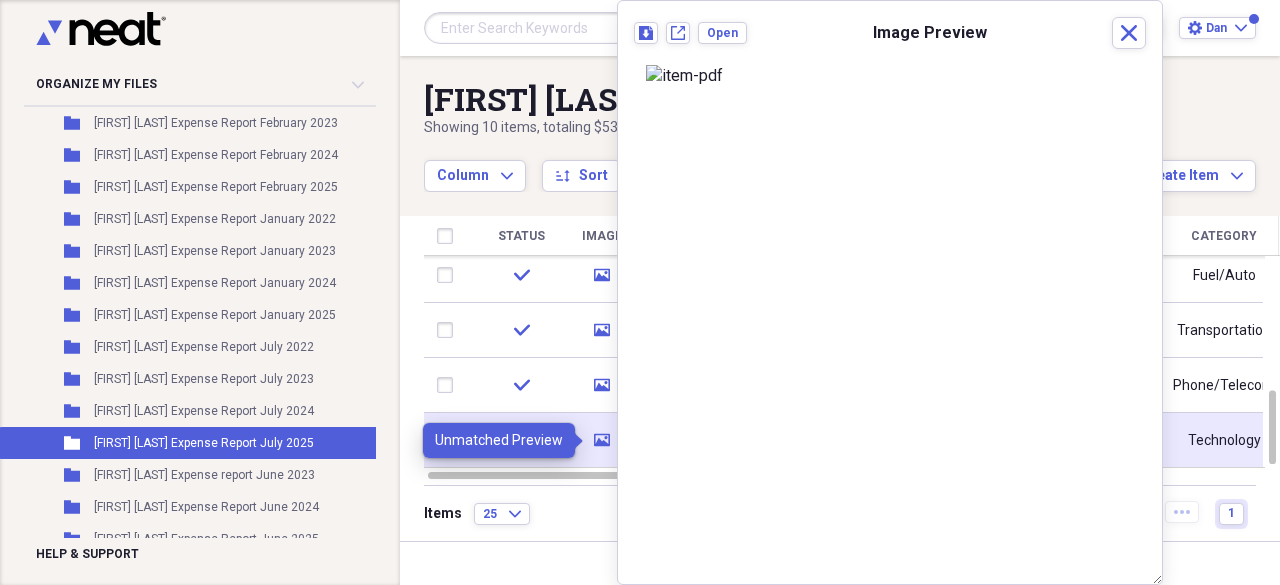 click on "media" 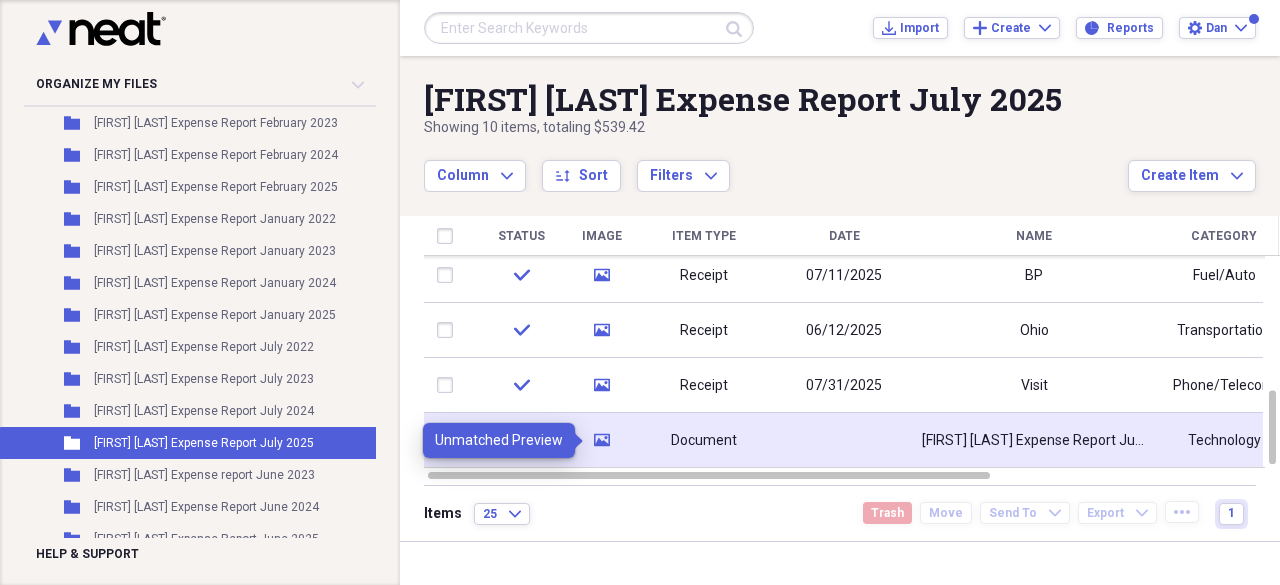 click on "media" 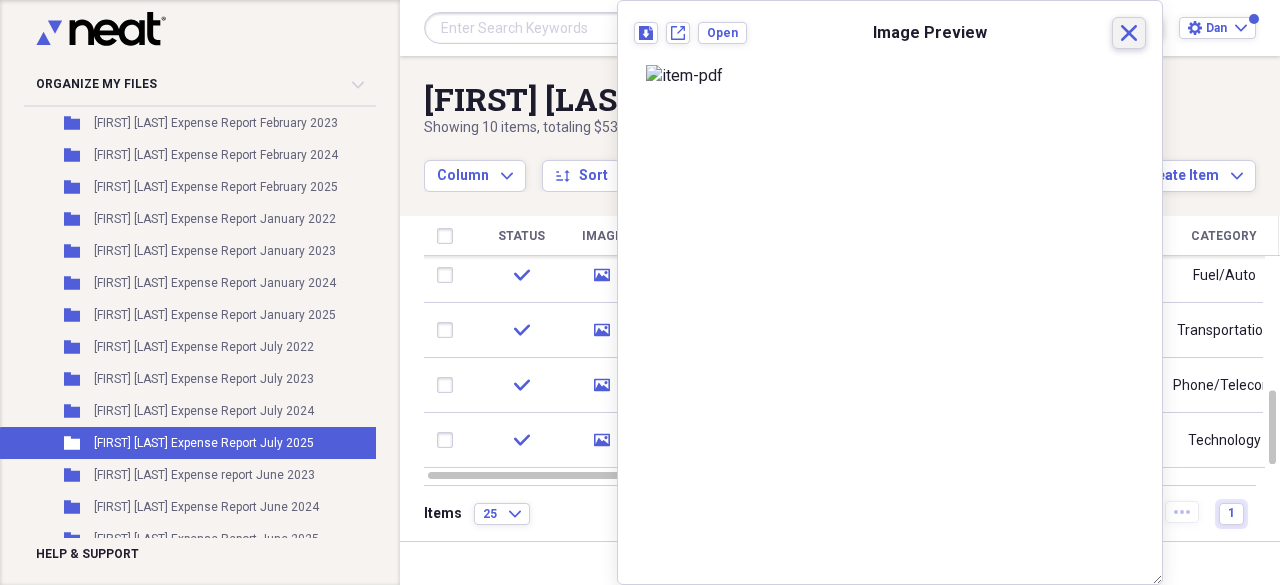 click on "Close" at bounding box center (1129, 33) 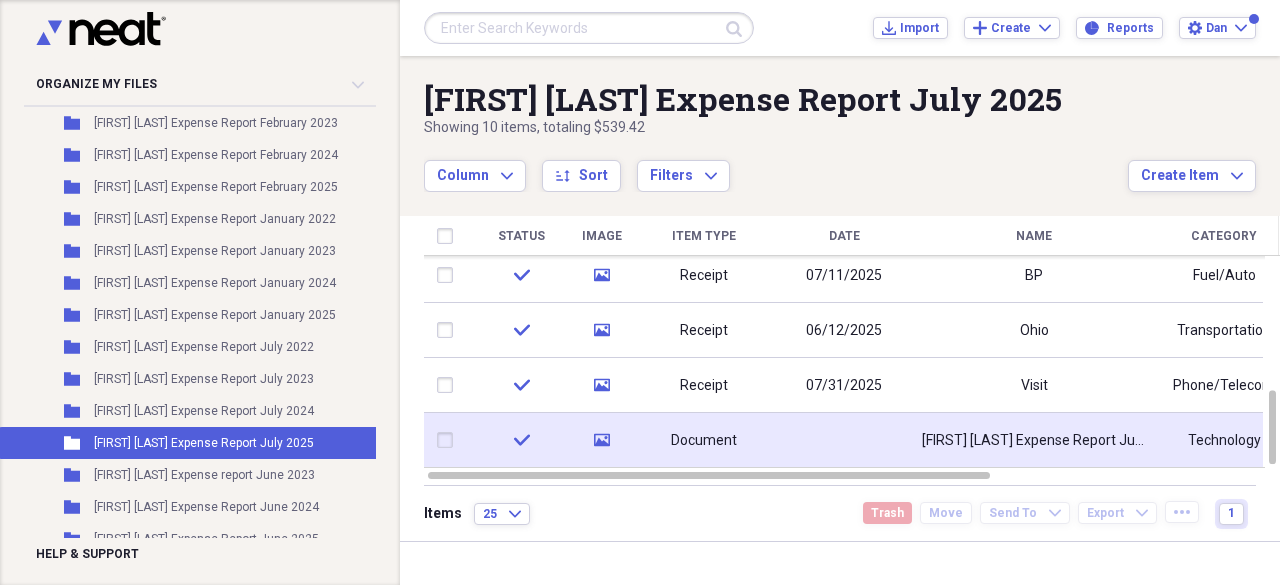 click at bounding box center (449, 440) 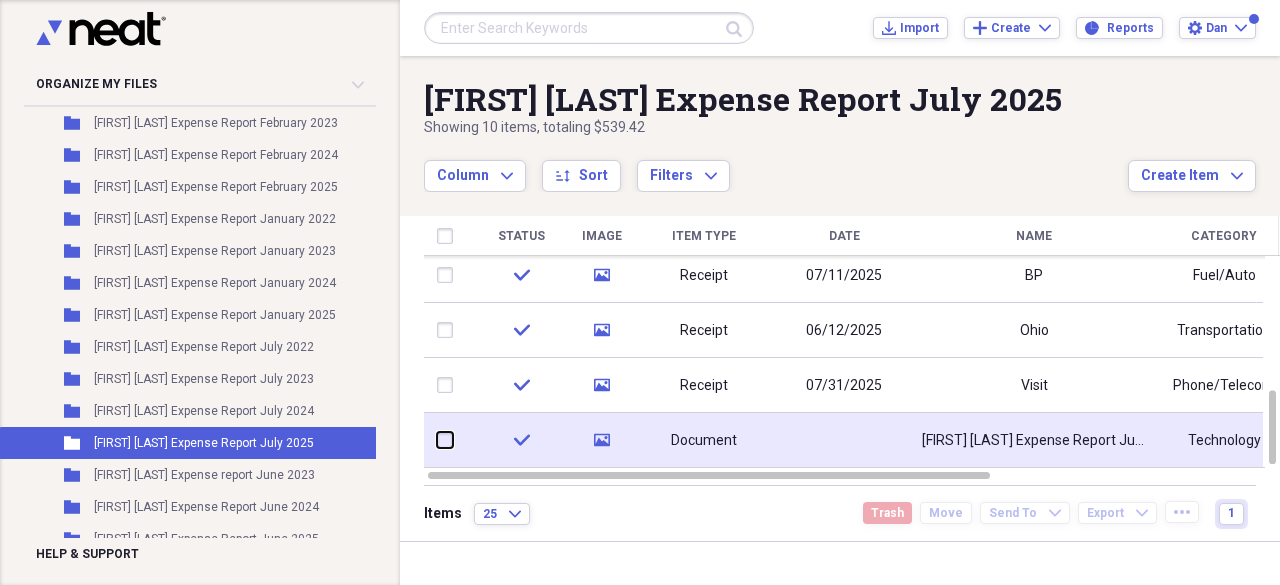 click at bounding box center [437, 440] 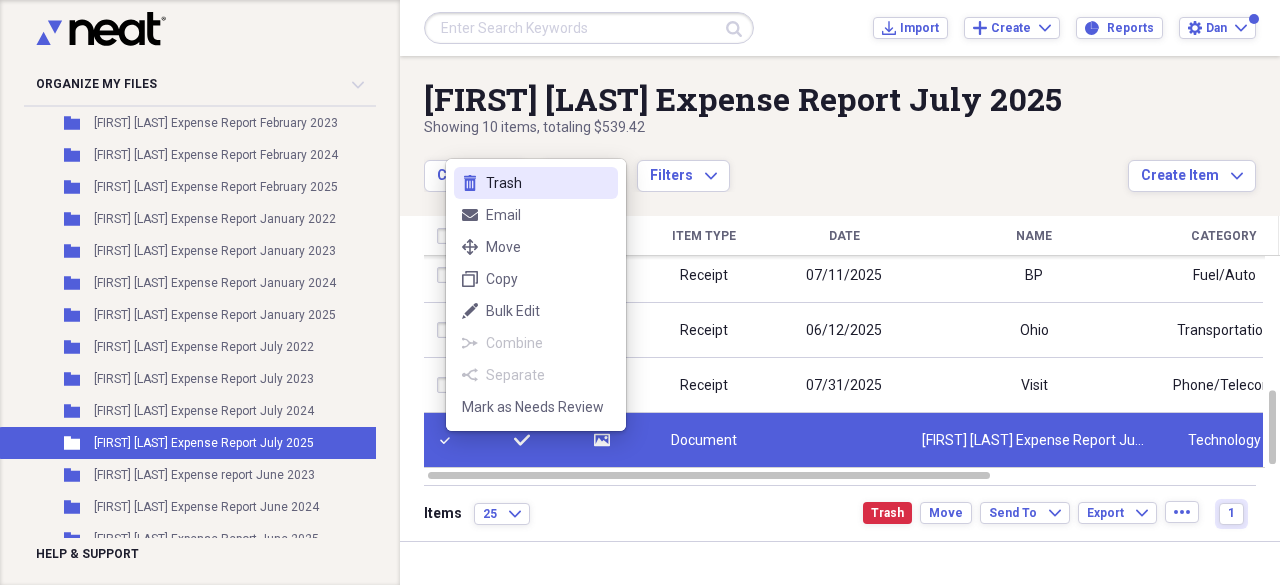 click on "Trash" at bounding box center [548, 183] 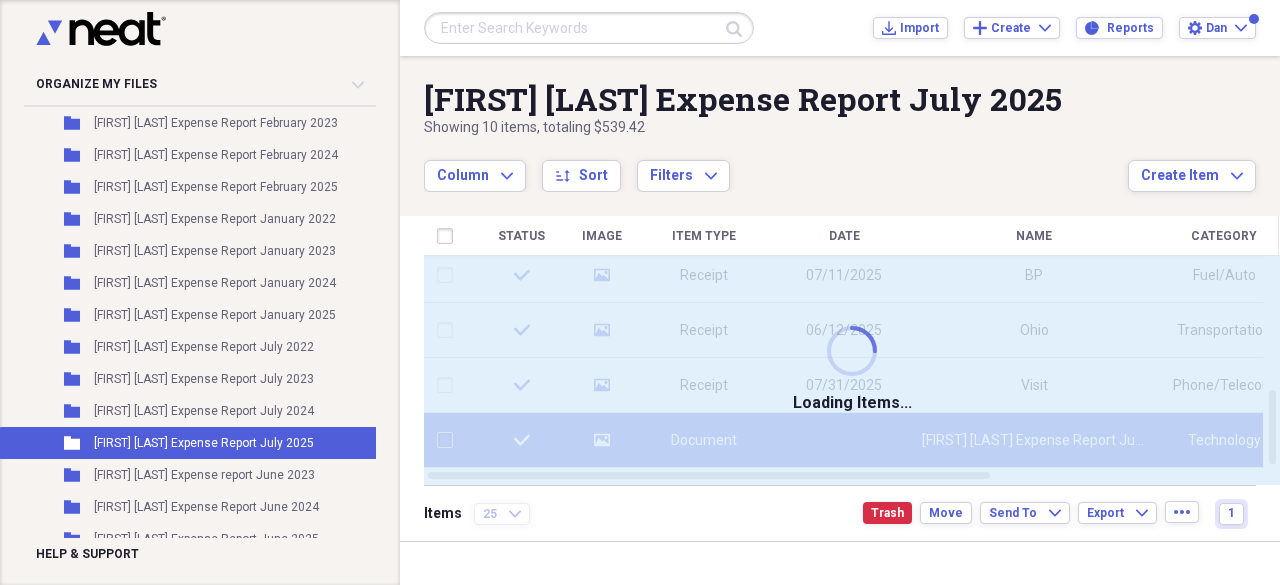checkbox on "false" 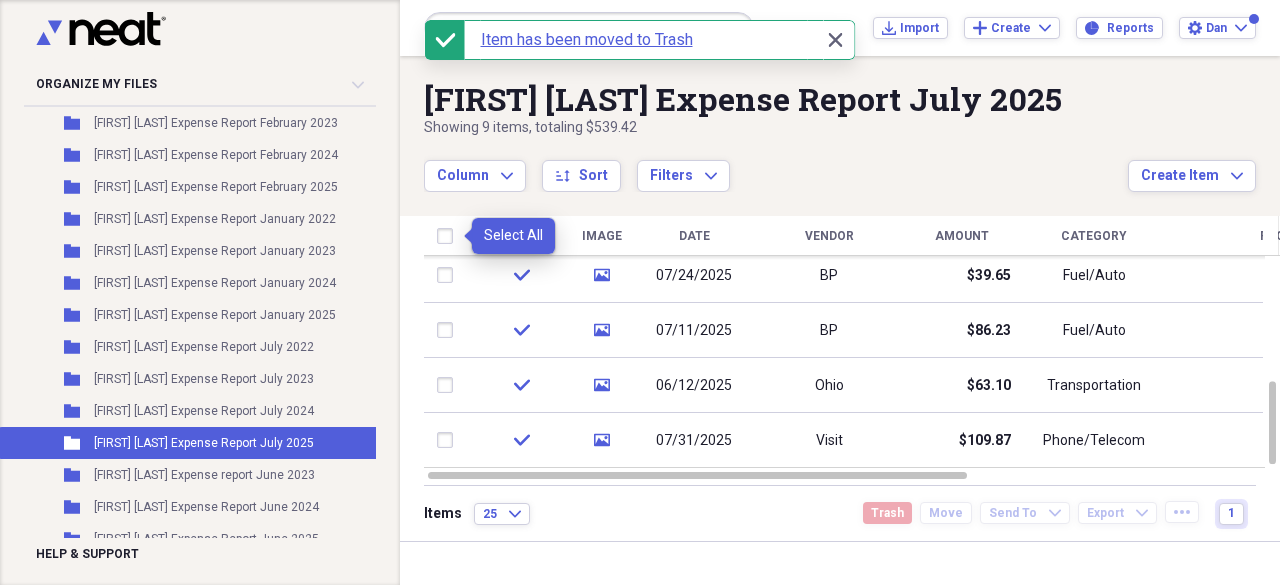 click at bounding box center [449, 236] 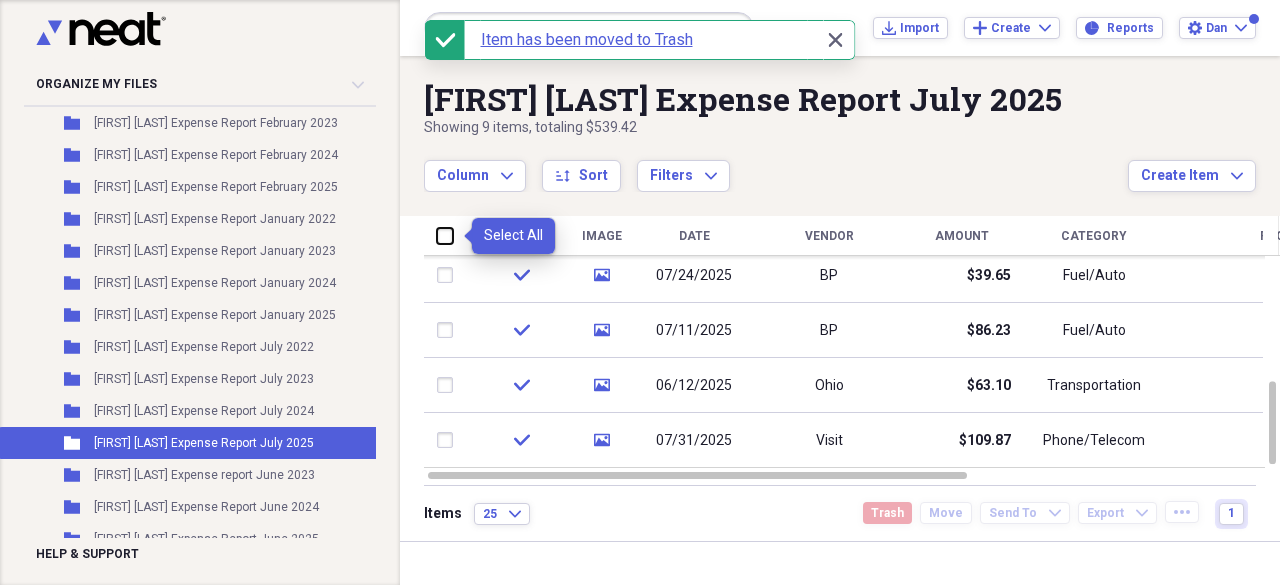 click at bounding box center [437, 235] 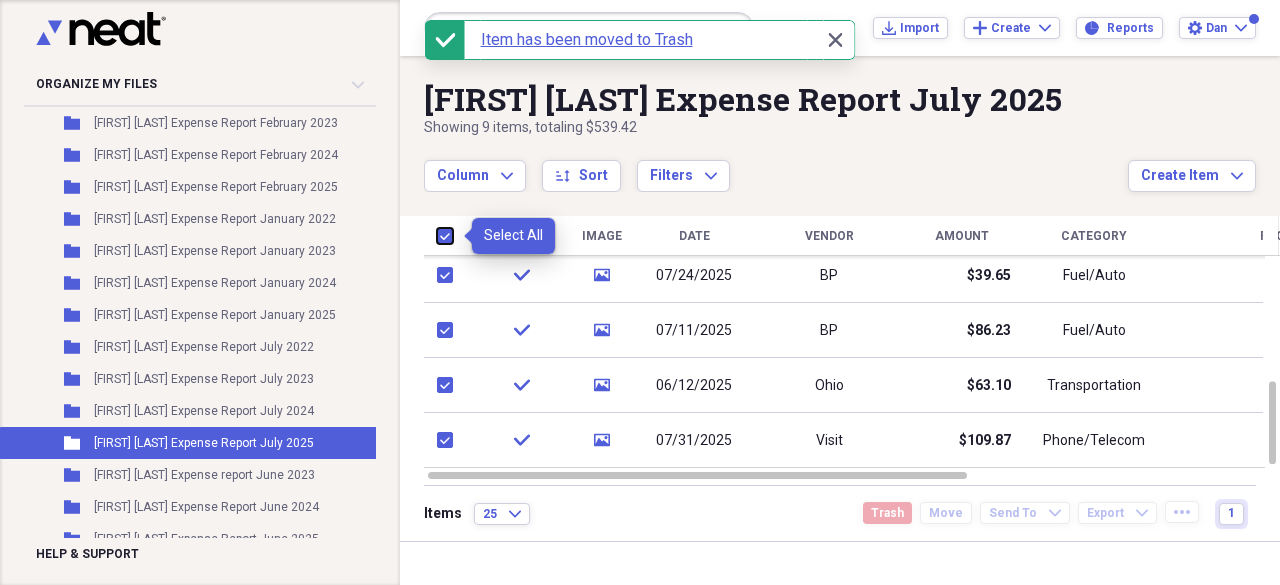 checkbox on "true" 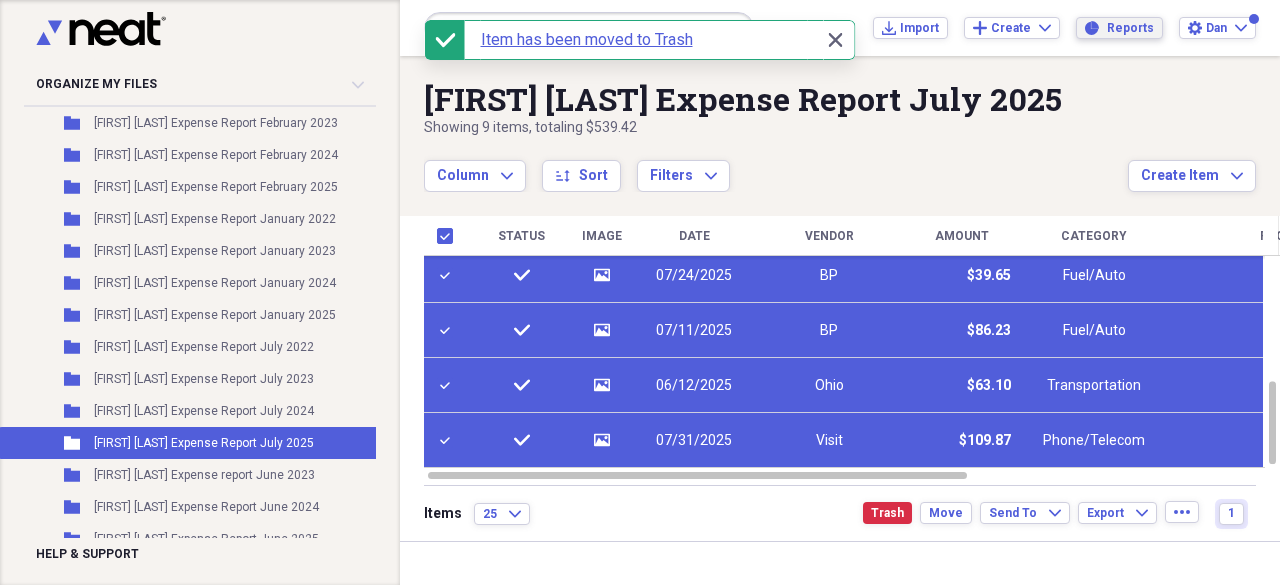 click on "Reports Reports" at bounding box center [1119, 28] 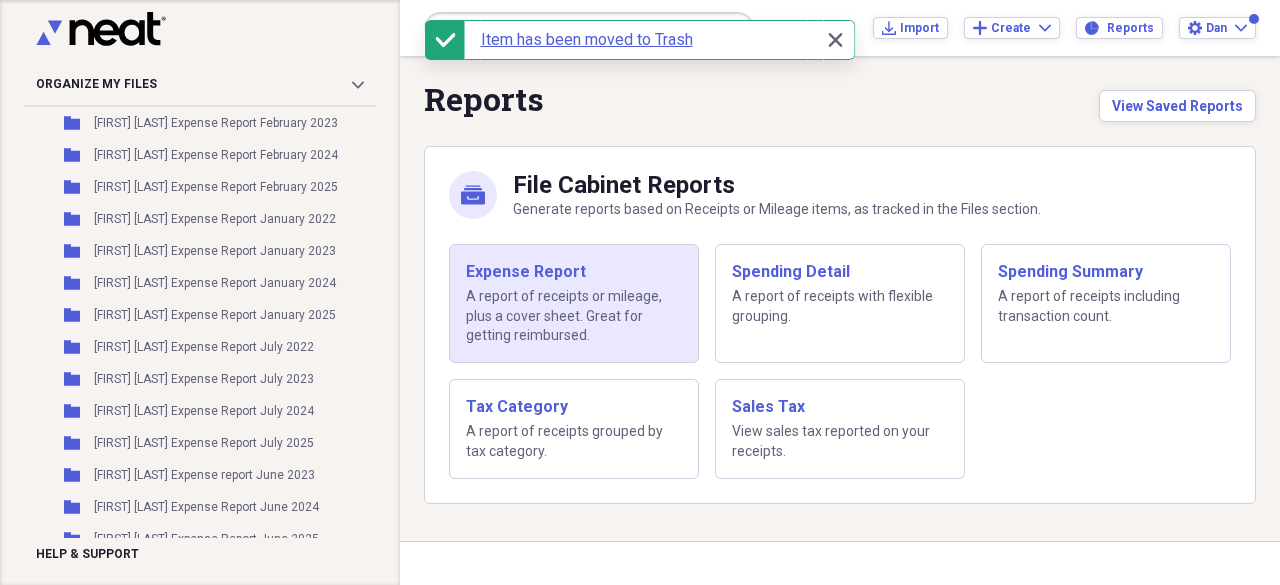 click on "A report of receipts or mileage, plus a cover sheet. Great for getting reimbursed." at bounding box center [574, 316] 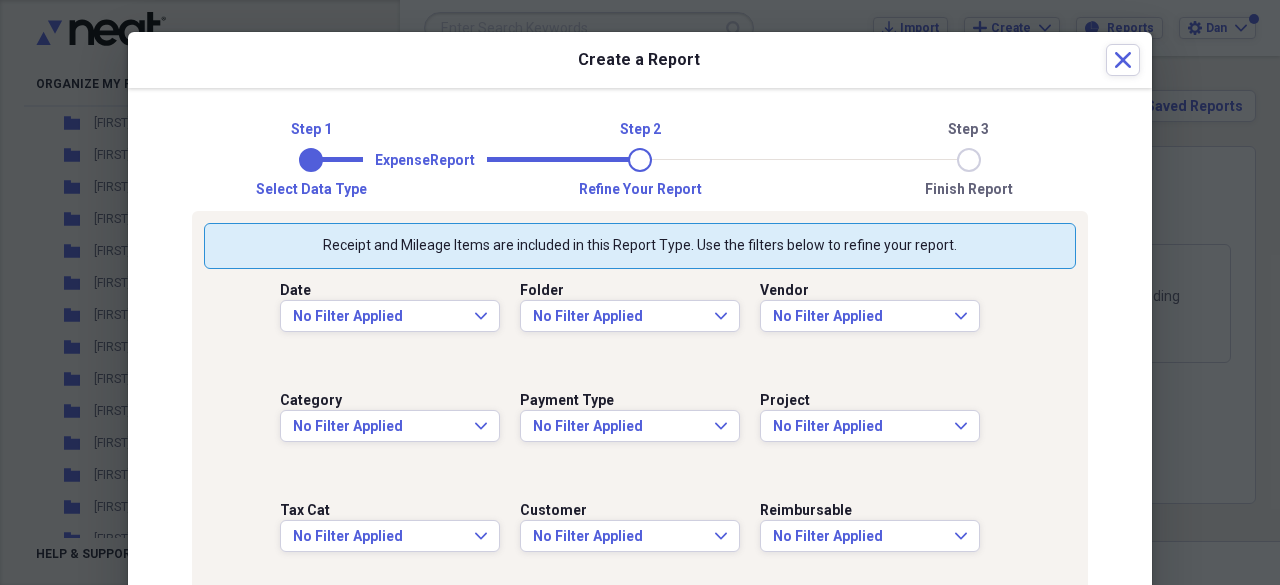 scroll, scrollTop: 134, scrollLeft: 0, axis: vertical 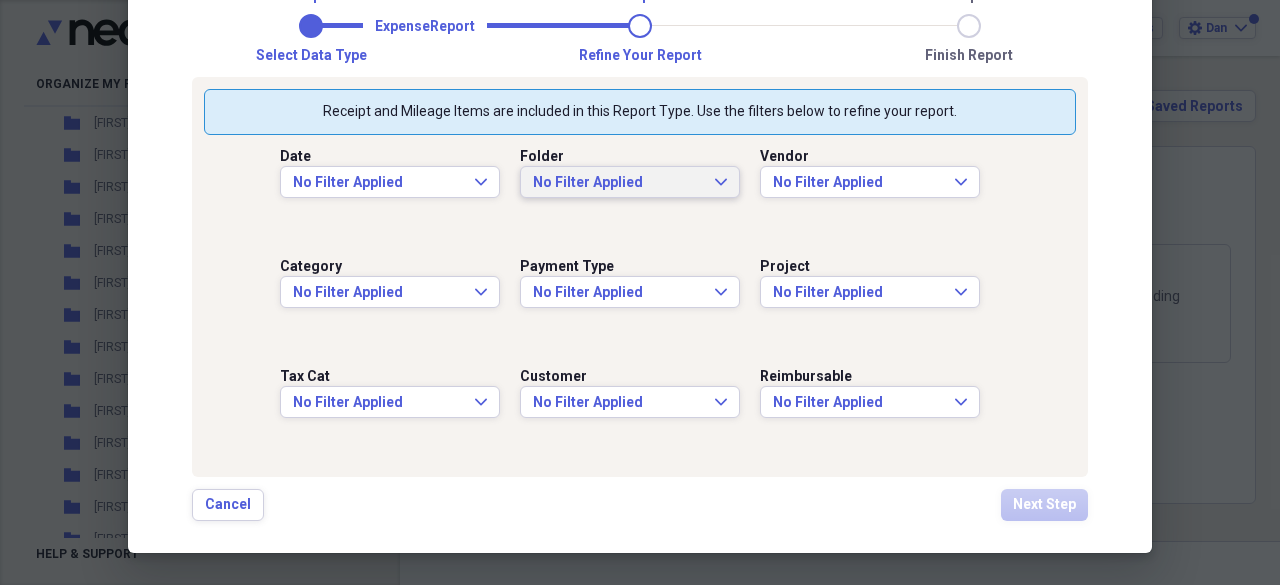 click on "Expand" 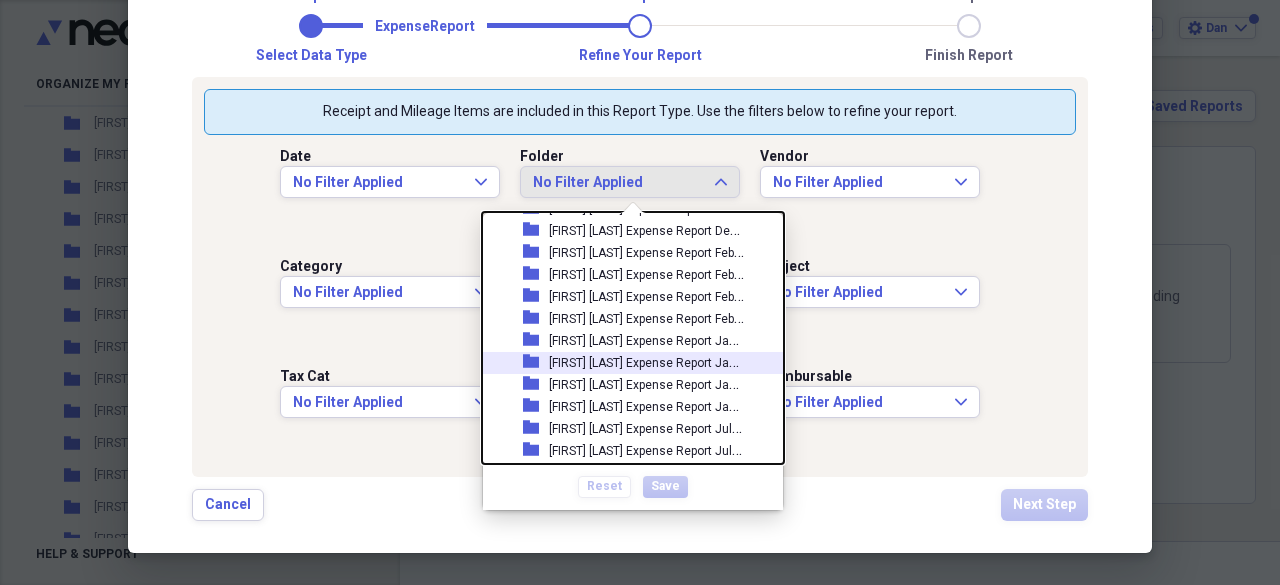 scroll, scrollTop: 900, scrollLeft: 0, axis: vertical 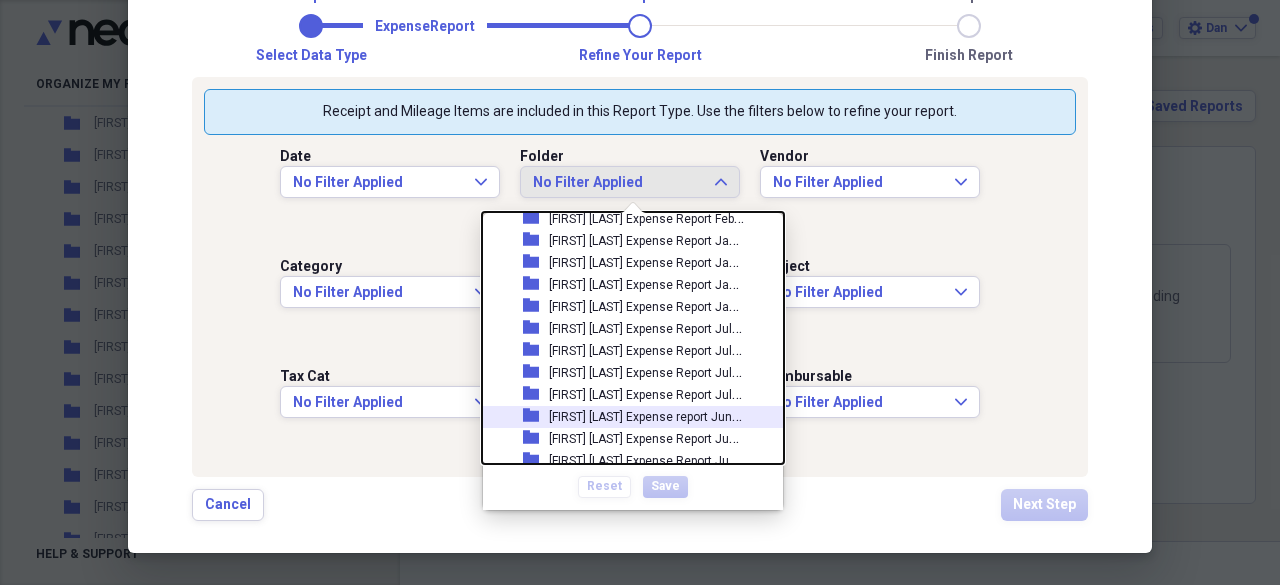 click on "[FIRST] [LAST] Expense report June 2023" at bounding box center [659, 415] 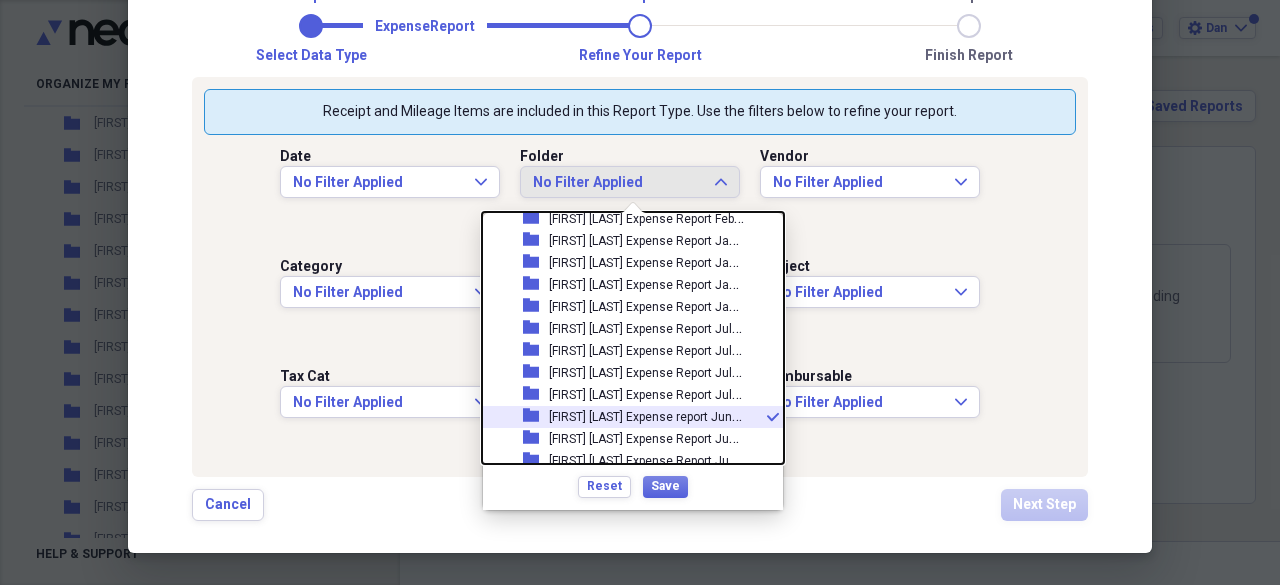 click on "[FIRST] [LAST] Expense report June 2023" at bounding box center [659, 415] 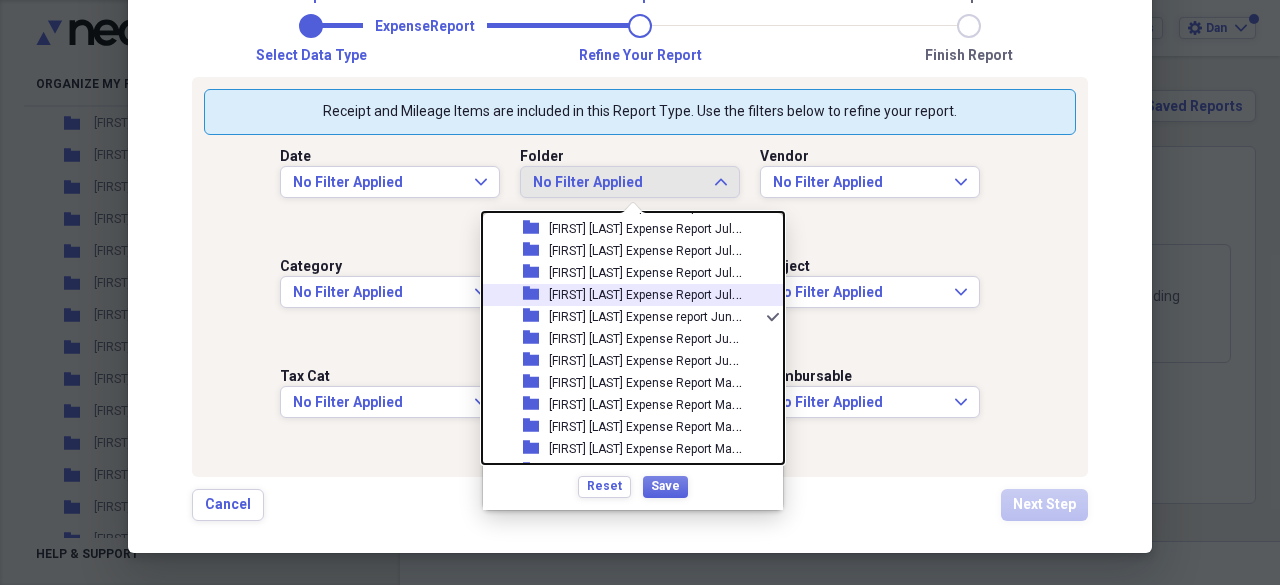click on "[FIRST] [LAST] Expense Report July 2025" at bounding box center [659, 293] 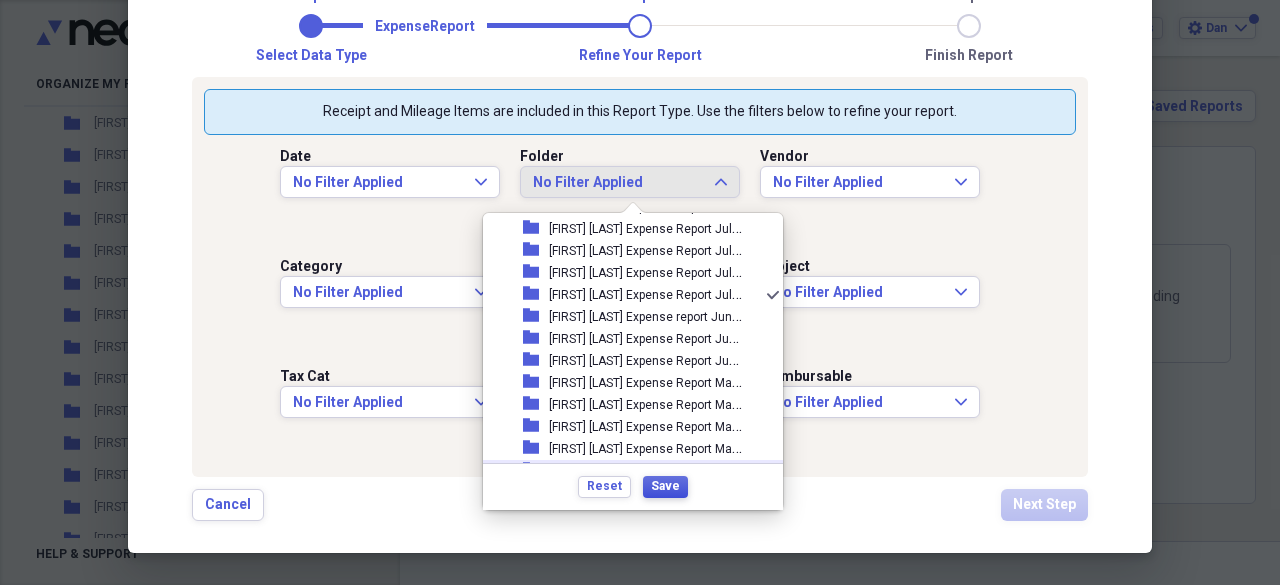 click on "Save" at bounding box center [665, 486] 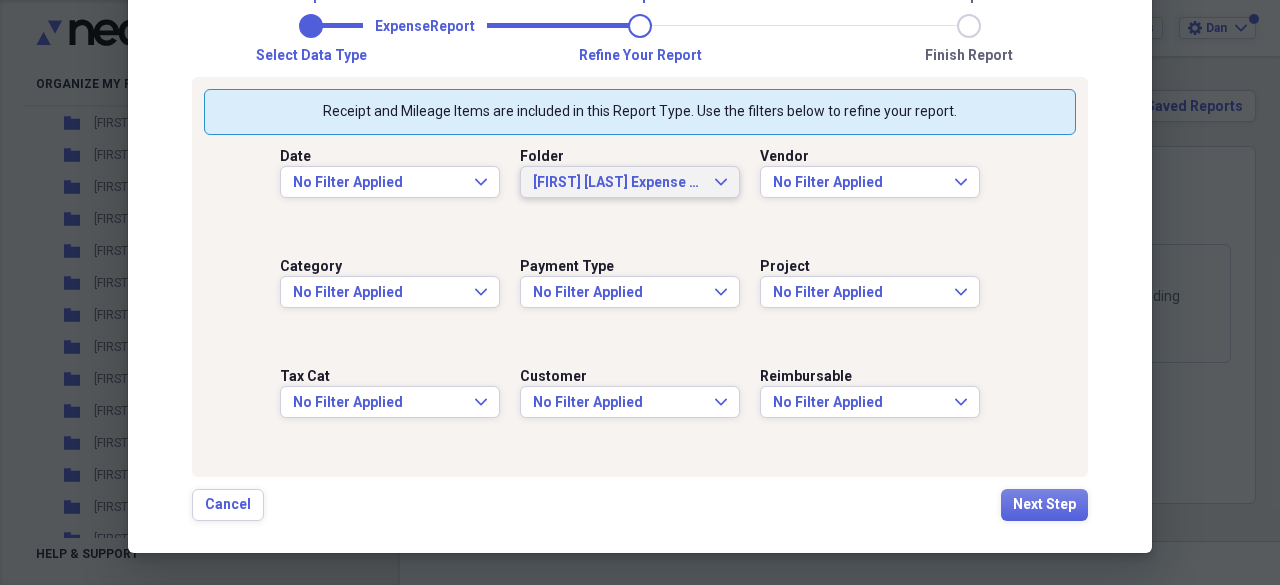 click on "Expand" 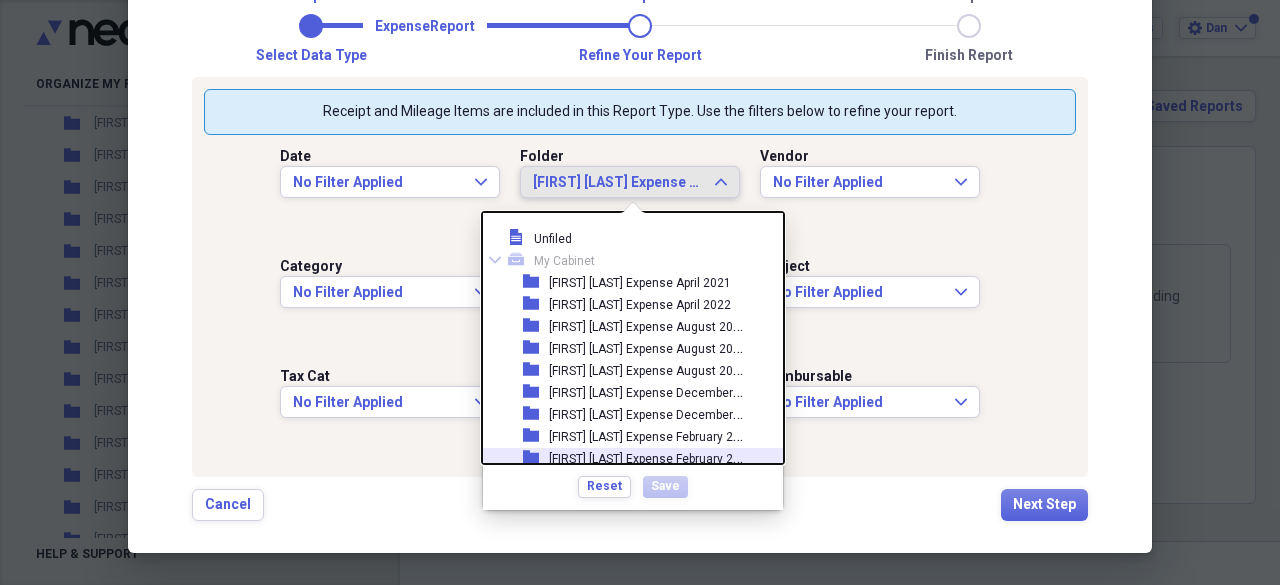 click on "Step 1 Step 2 Step 3 Select data type Refine your report Finish report Expense  Report Receipt and Mileage Items are included in this Report Type. Use the filters below to refine your report. Date No Filter Applied Expand Folder [FIRST] [LAST] Expense Report July 2025 Expand Vendor No Filter Applied Expand Category No Filter Applied Expand Payment Type No Filter Applied Expand Project No Filter Applied Expand Tax Cat No Filter Applied Expand Customer No Filter Applied Expand Reimbursable No Filter Applied Expand Cancel Next Step" at bounding box center [640, 253] 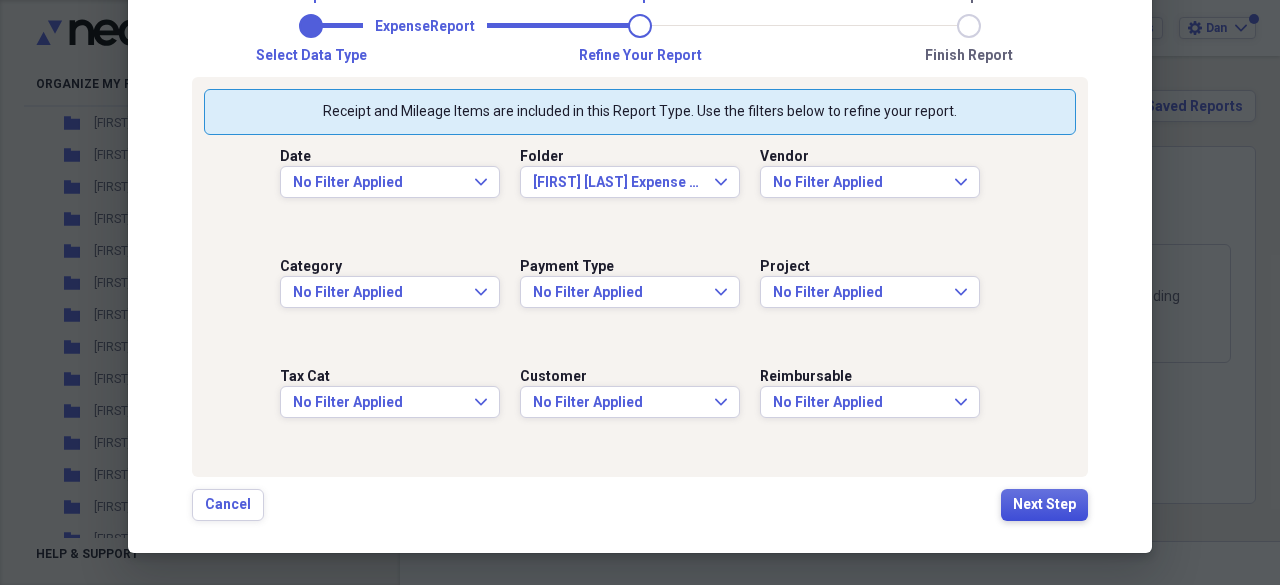 click on "Next Step" at bounding box center (1044, 505) 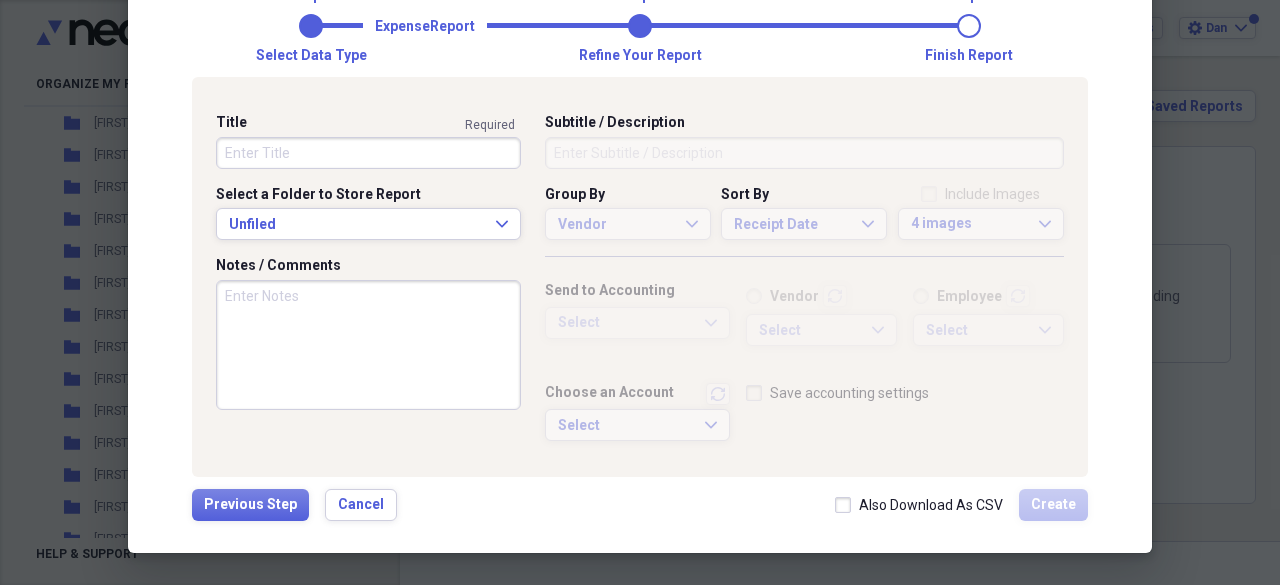 click on "Title" at bounding box center (368, 153) 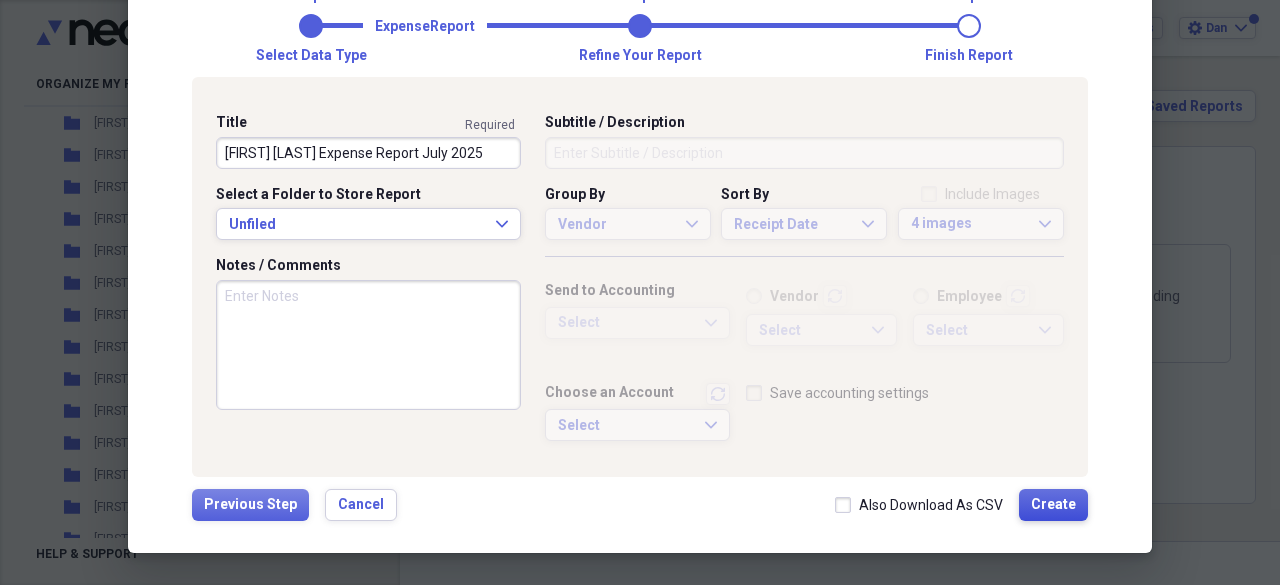 type on "[FIRST] [LAST] Expense Report July 2025" 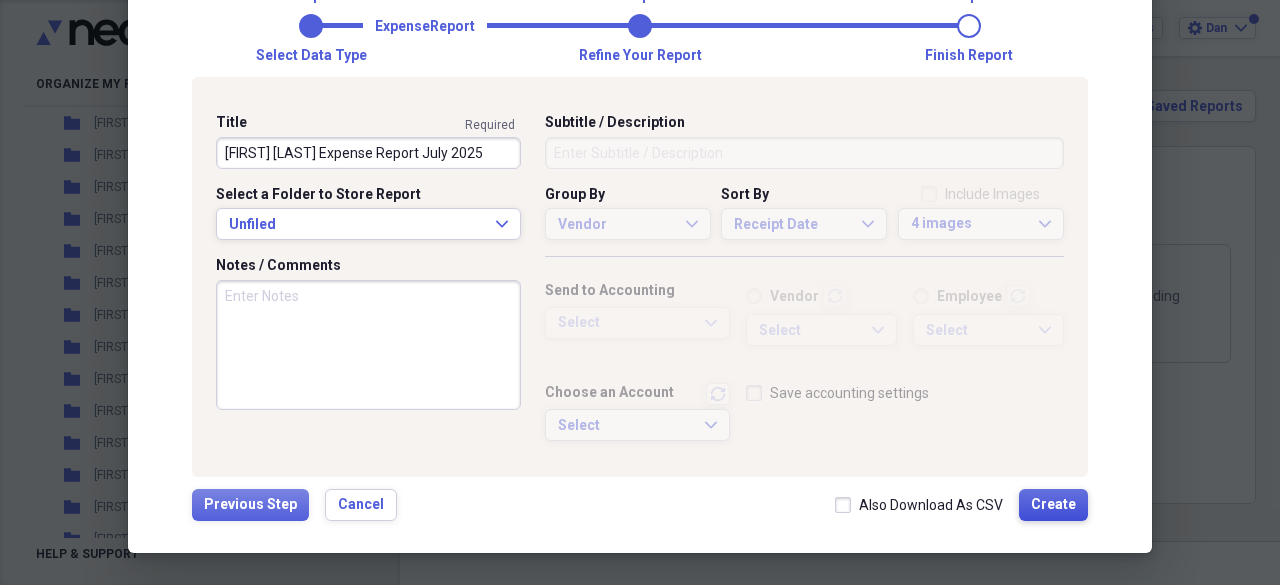 click on "Create" at bounding box center [1053, 505] 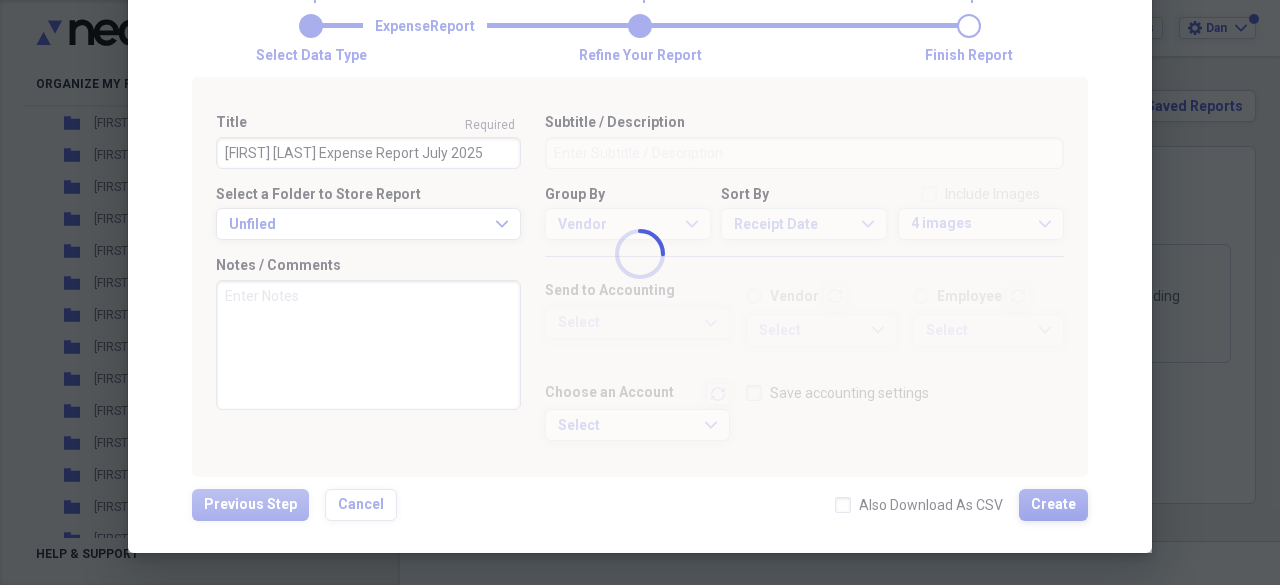 type 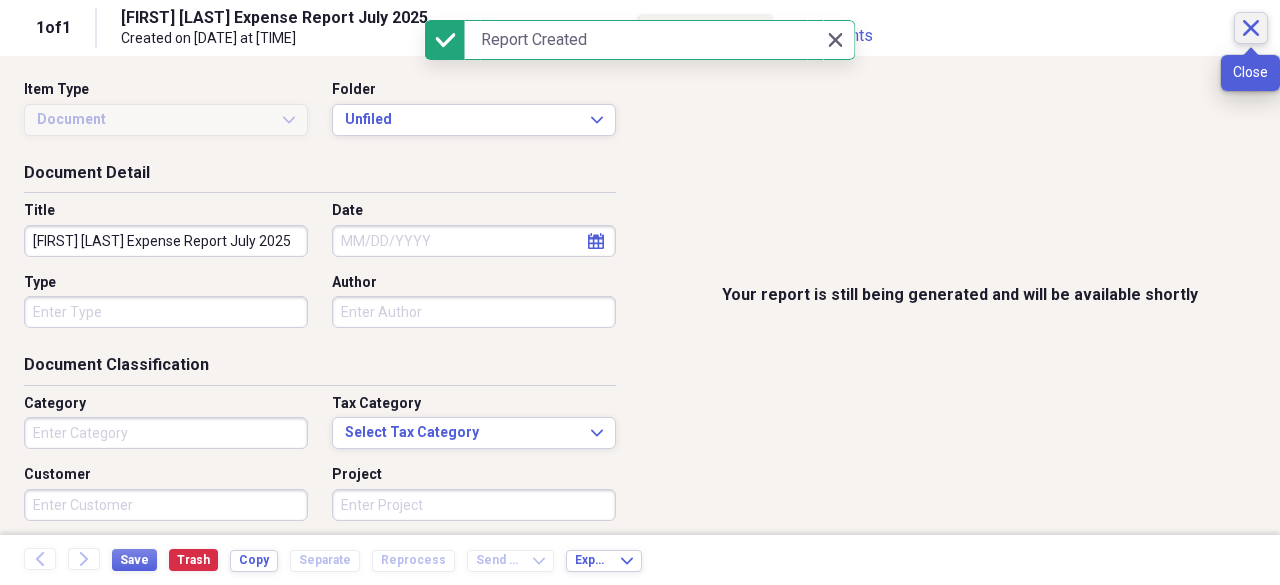 click on "Close" 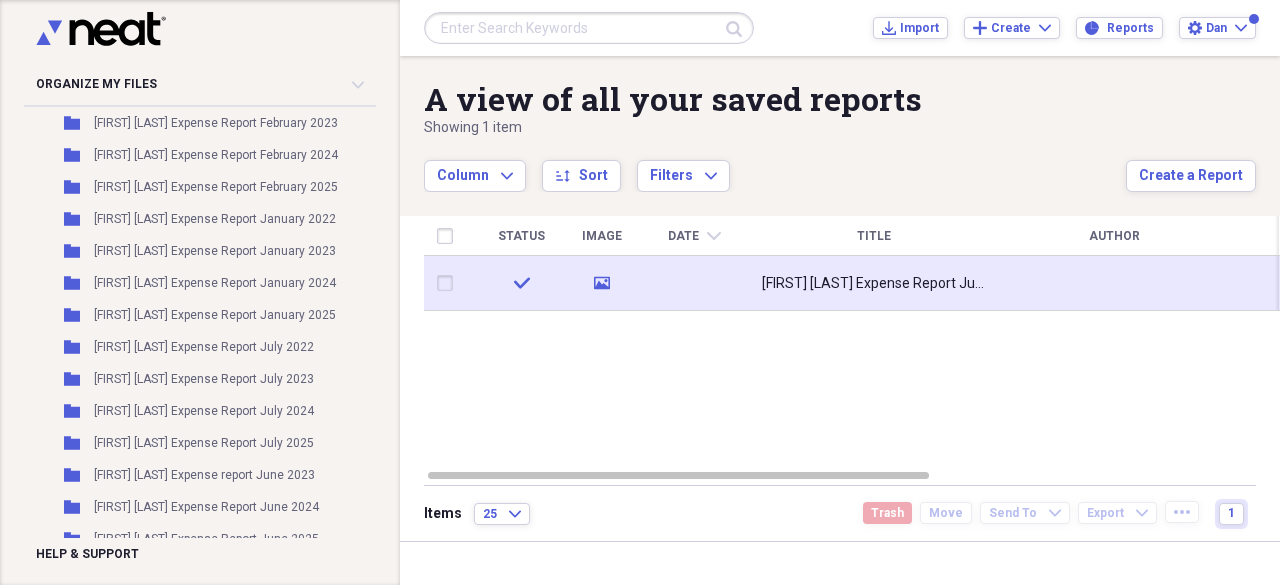 click on "media" at bounding box center (602, 283) 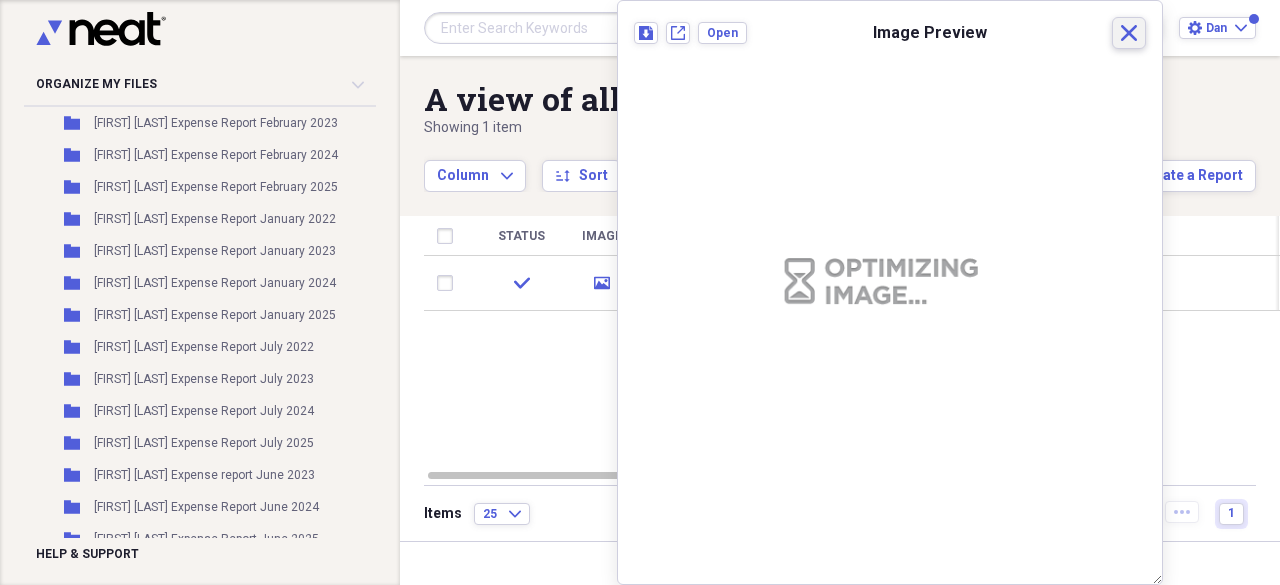 click on "Close" at bounding box center [1129, 33] 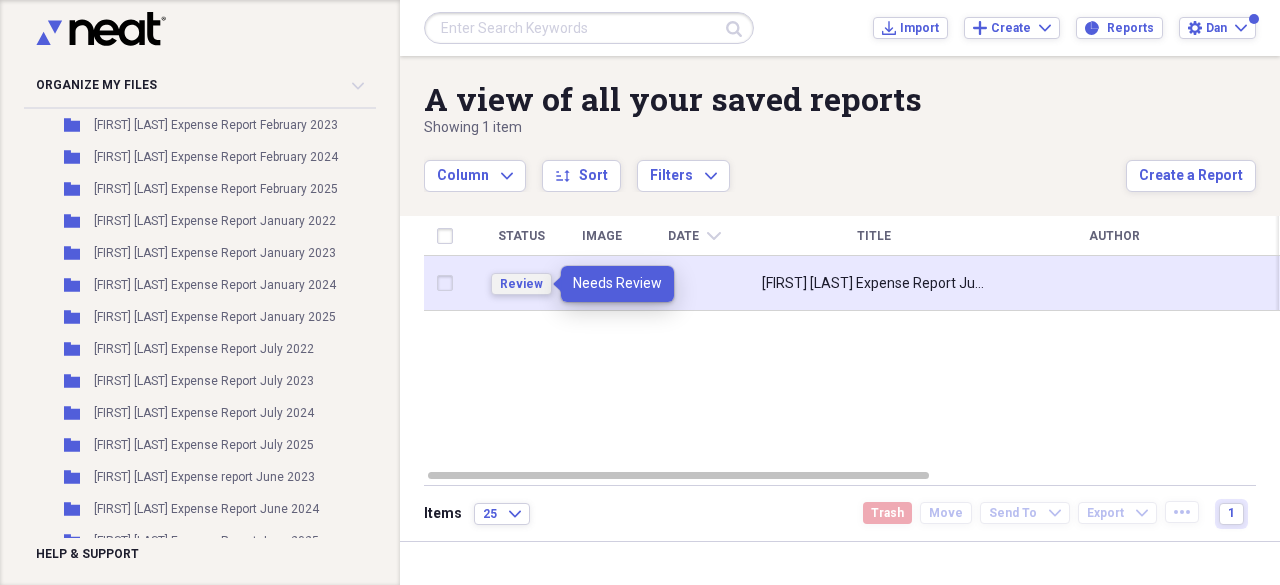 click on "Review" at bounding box center [521, 284] 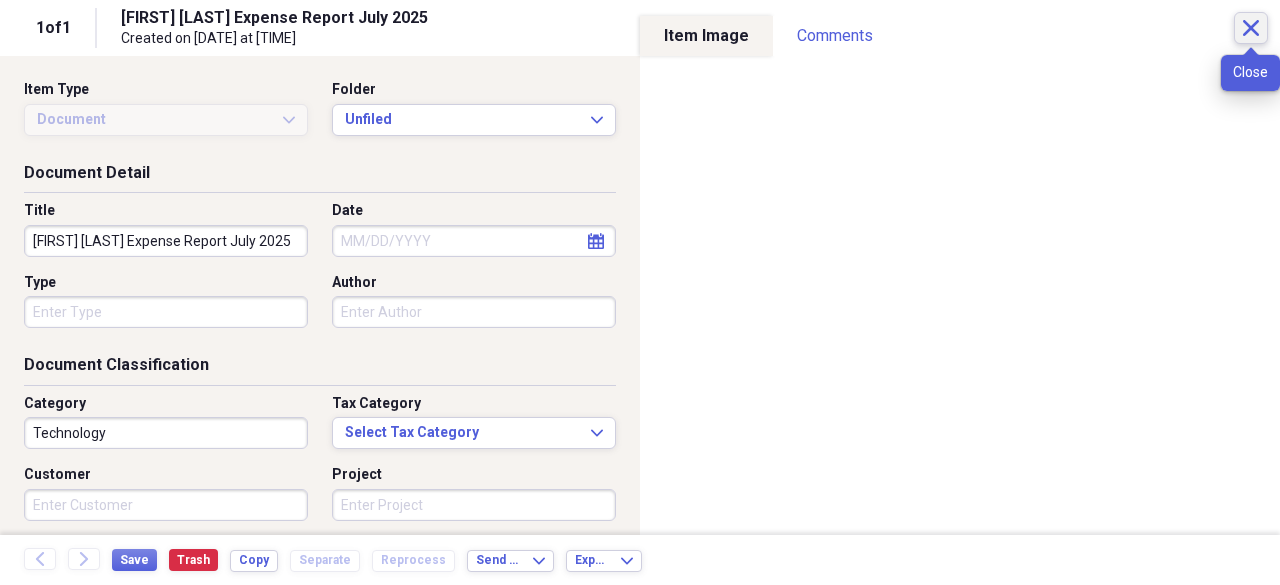 click on "Close" 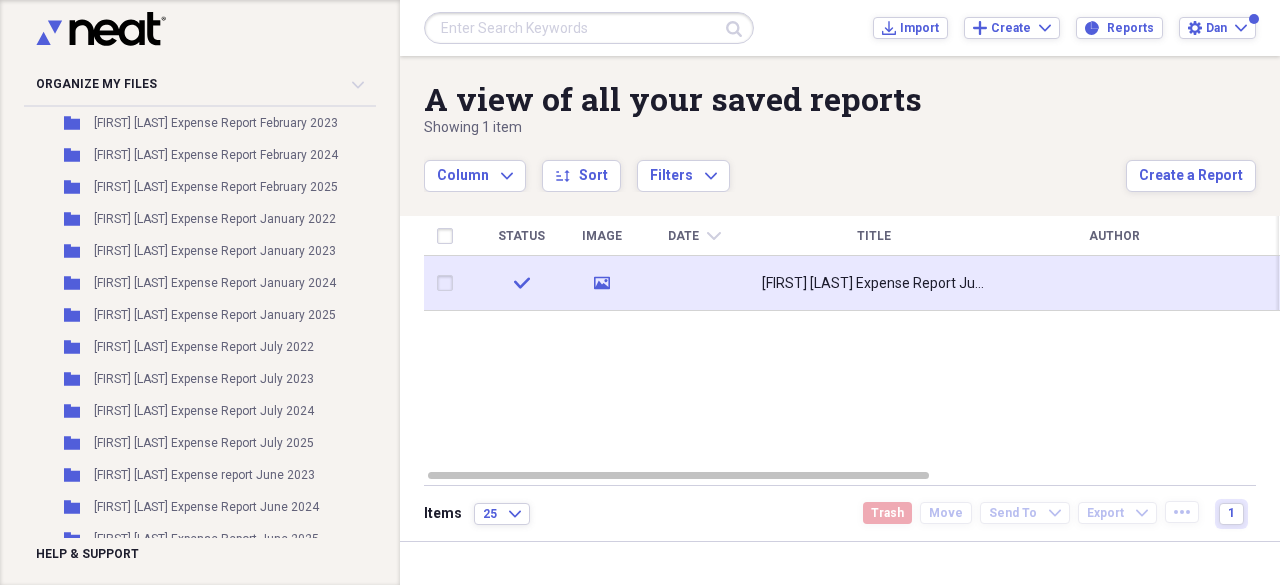 click at bounding box center (449, 283) 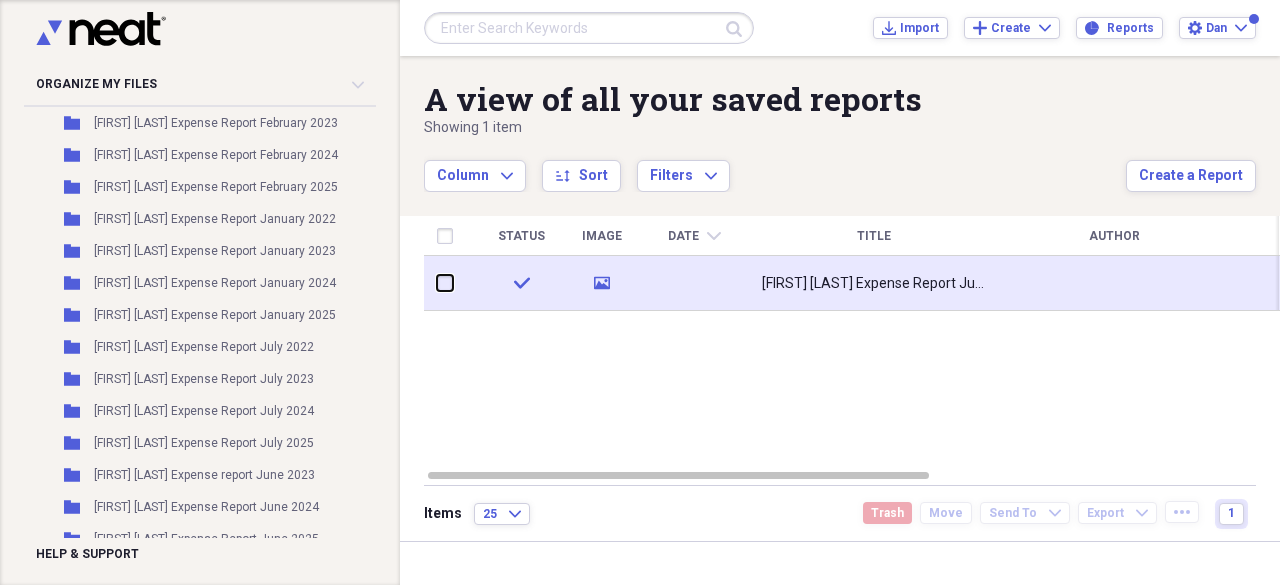 click at bounding box center [437, 283] 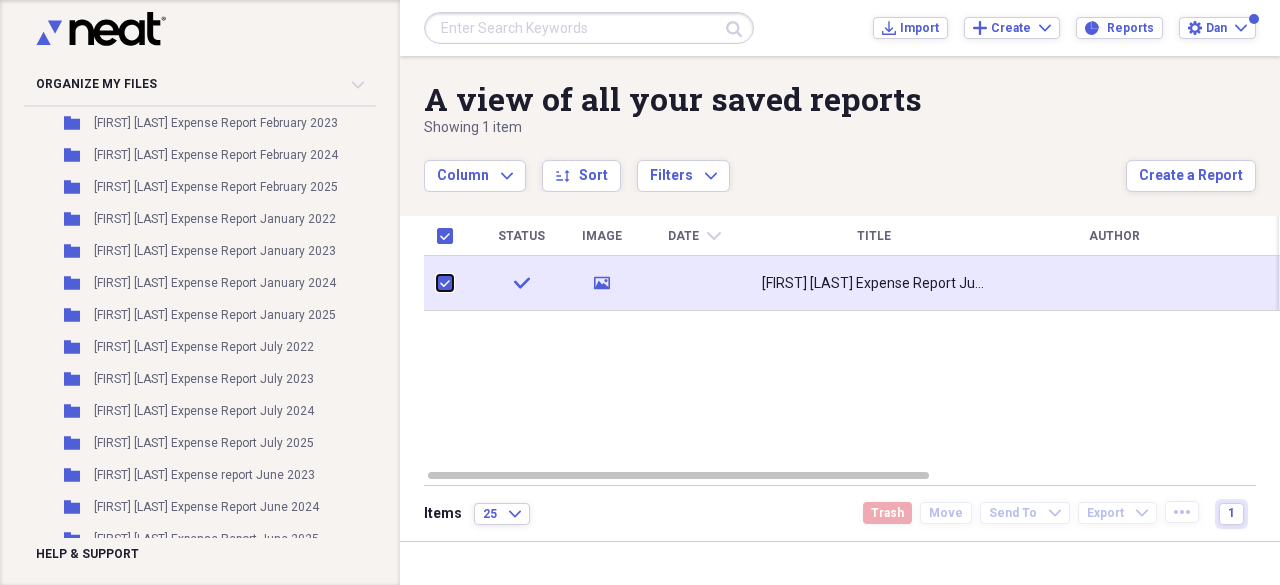 checkbox on "true" 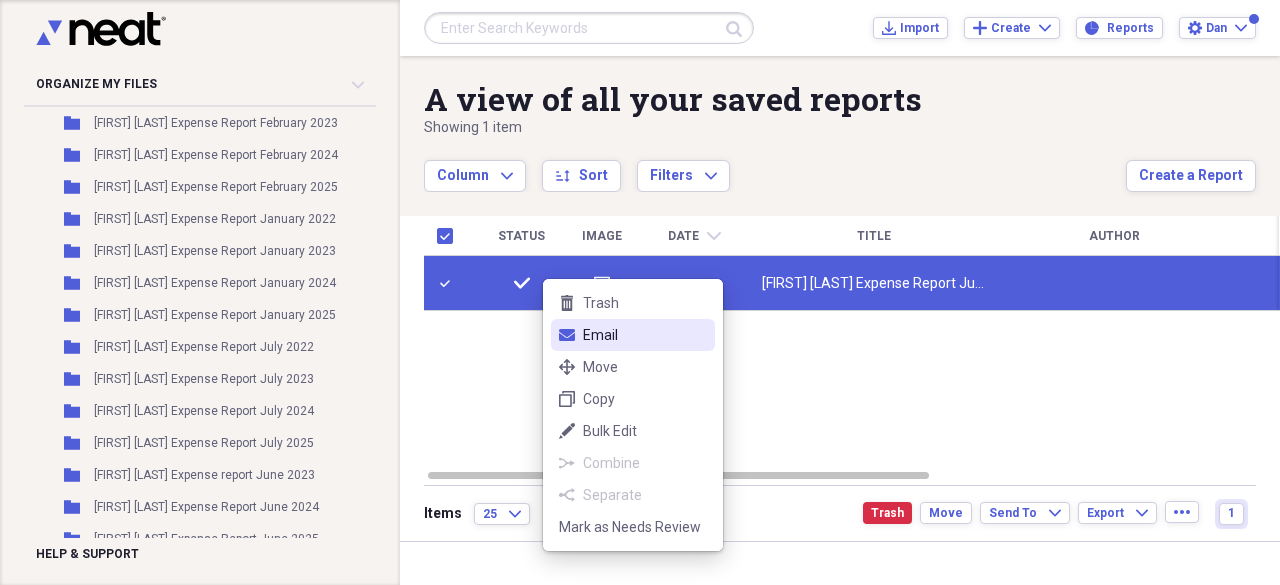 click on "Email" at bounding box center [645, 335] 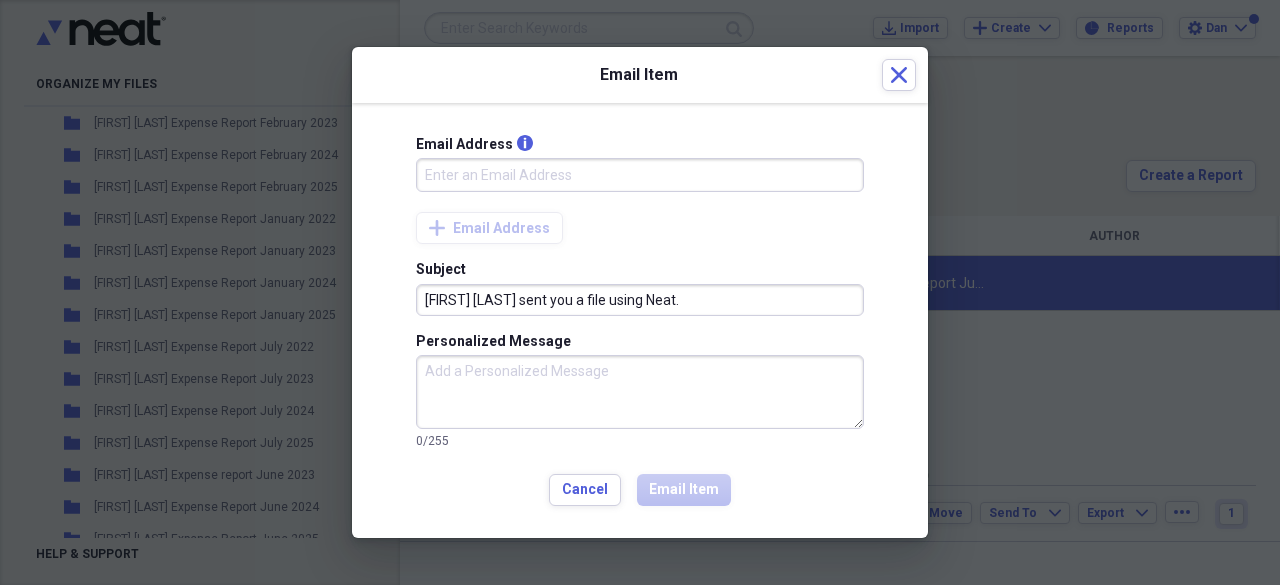 click on "Email Address info" at bounding box center [640, 175] 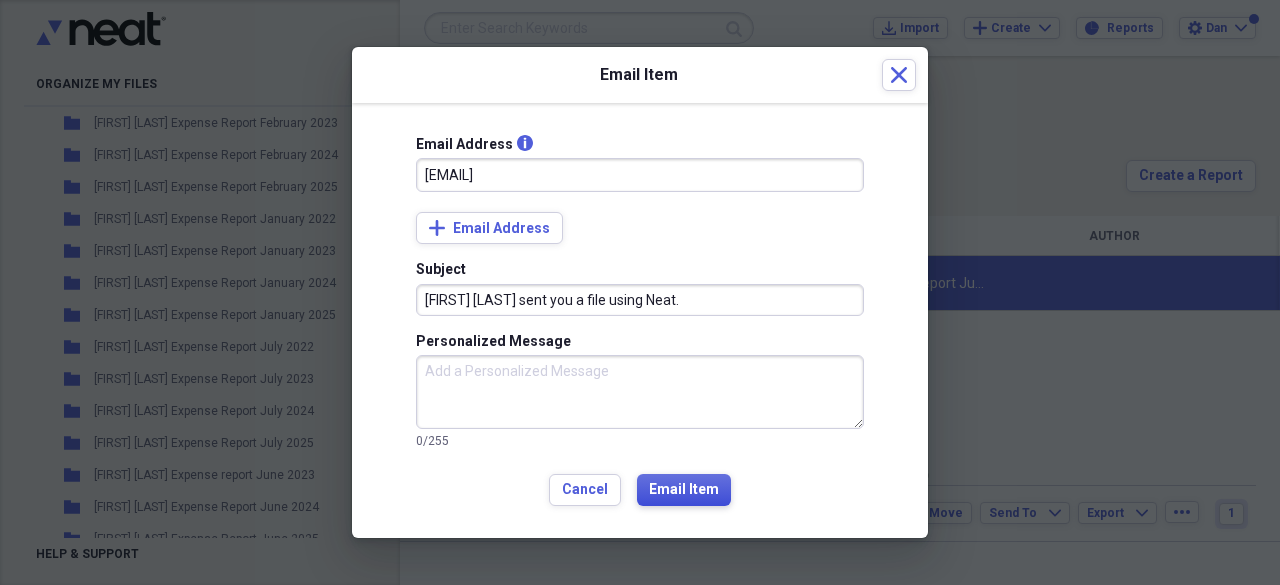 type on "[EMAIL]" 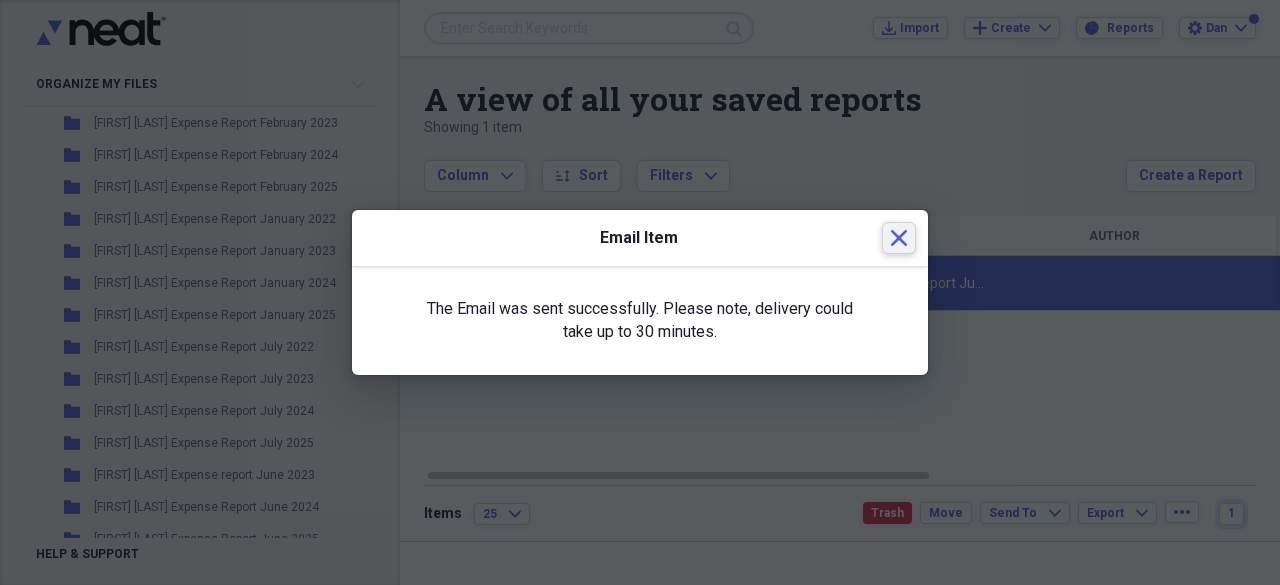 click on "Close" 